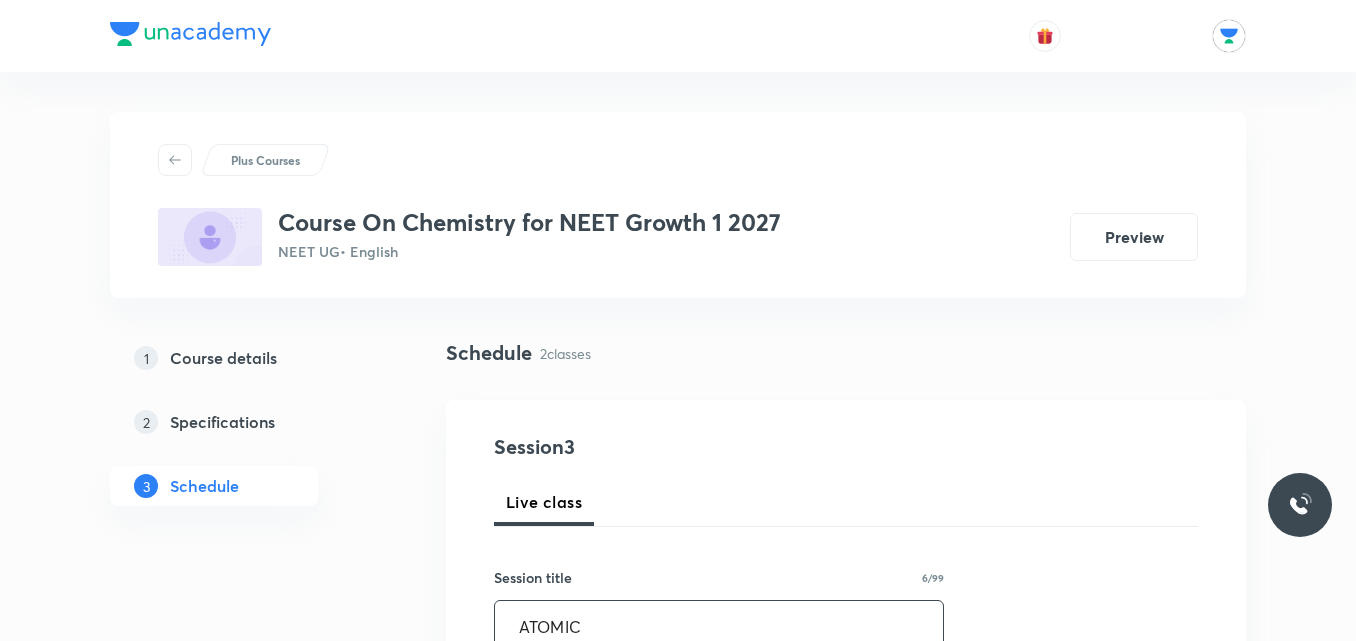 scroll, scrollTop: 291, scrollLeft: 0, axis: vertical 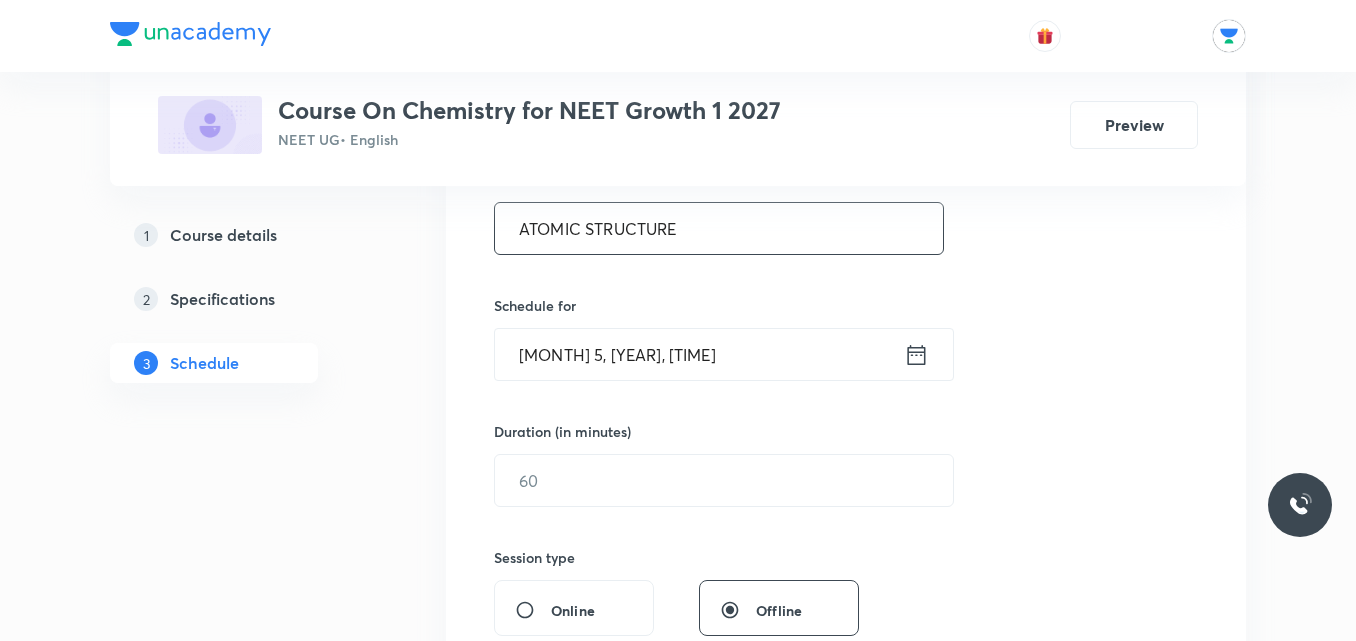 type on "ATOMIC STRUCTURE" 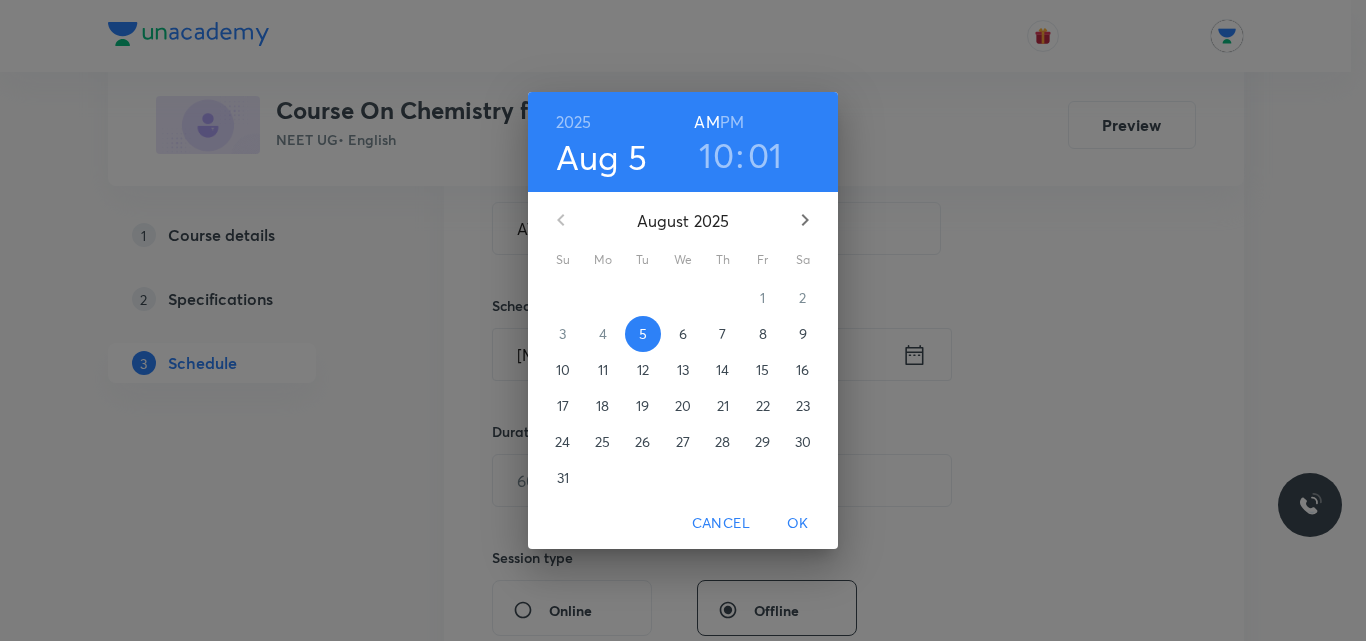 click on "01" at bounding box center (765, 155) 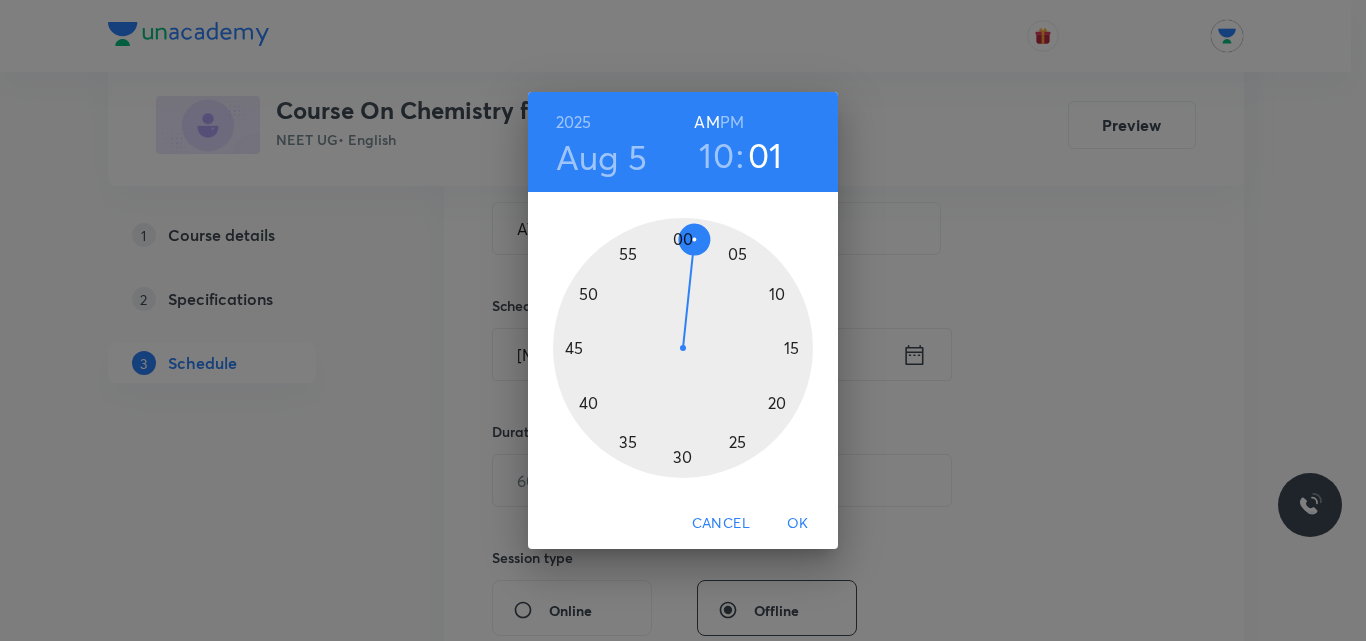click at bounding box center [683, 348] 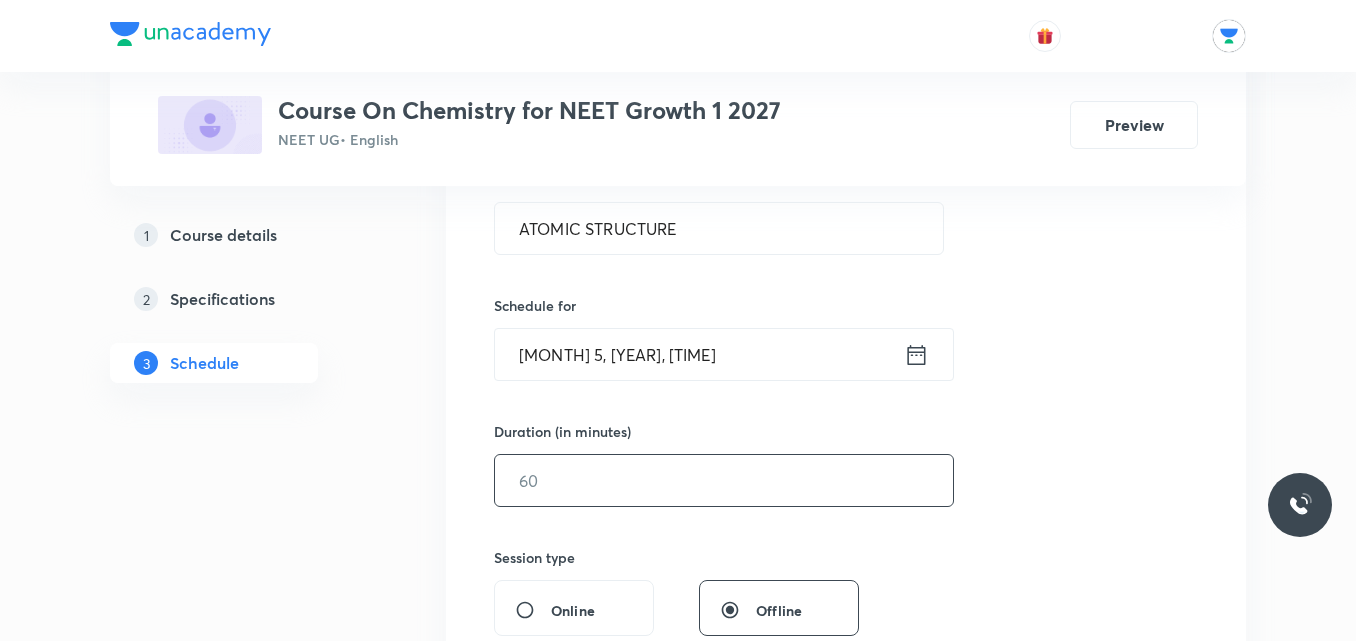 click at bounding box center [724, 480] 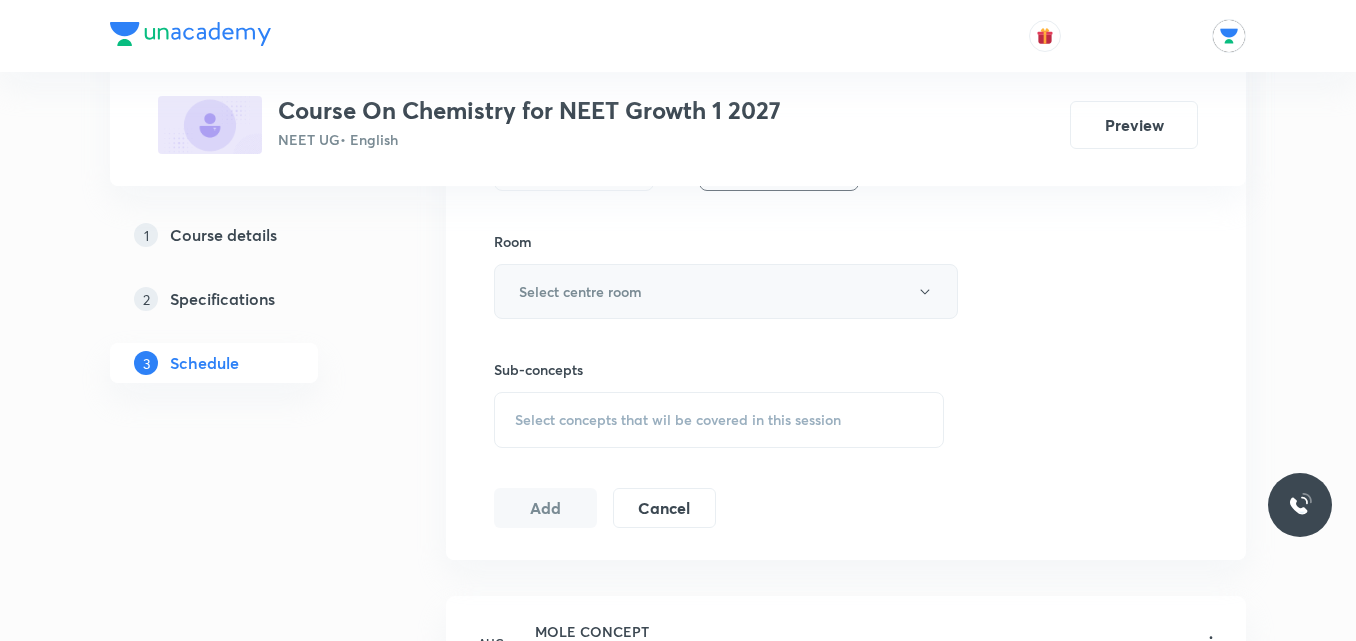 scroll, scrollTop: 870, scrollLeft: 0, axis: vertical 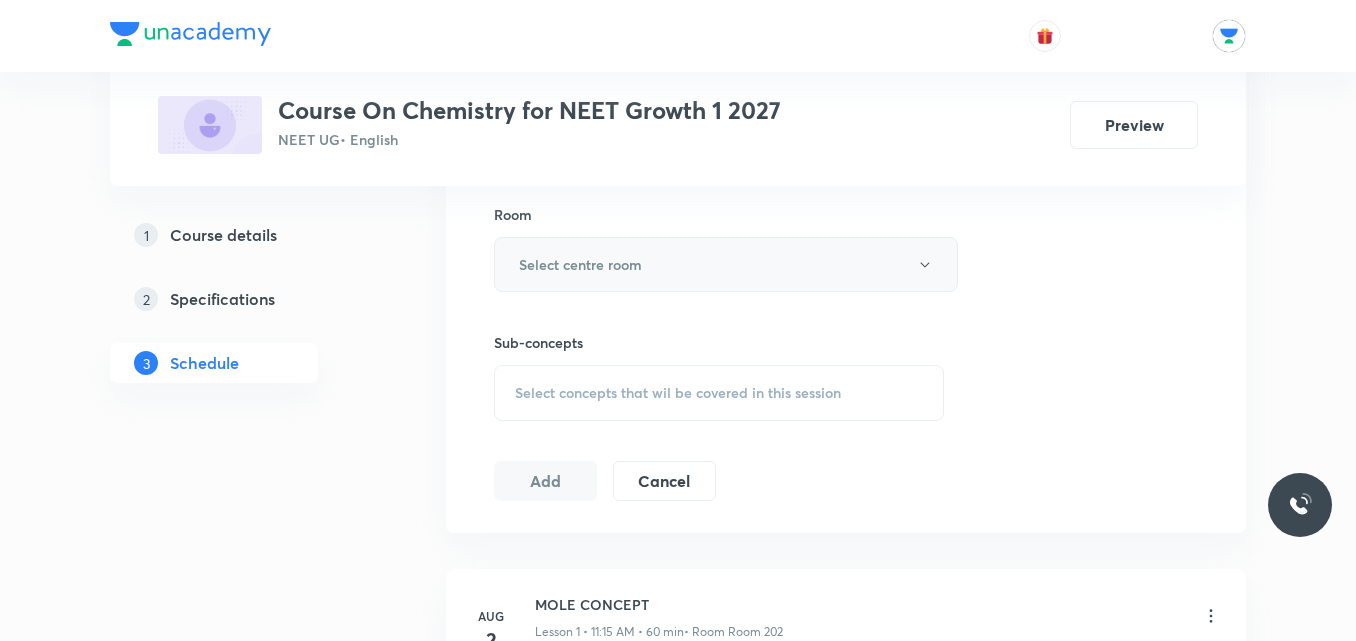 type on "65" 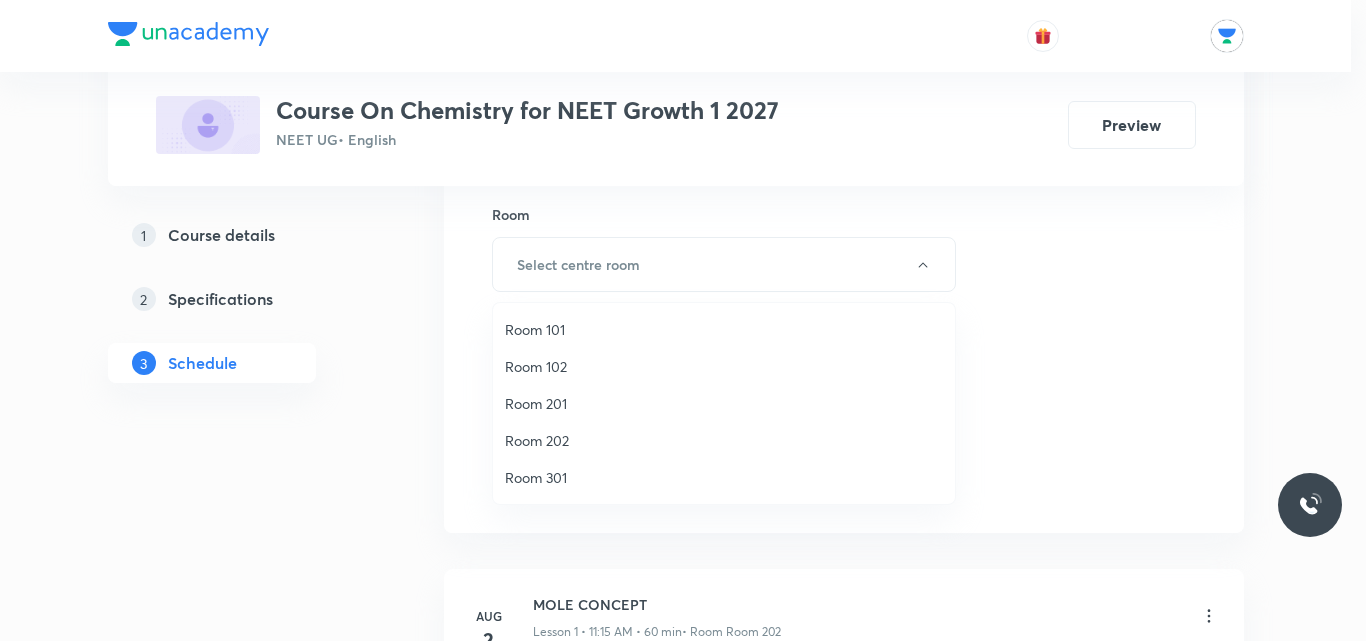 click on "Room 202" at bounding box center (724, 440) 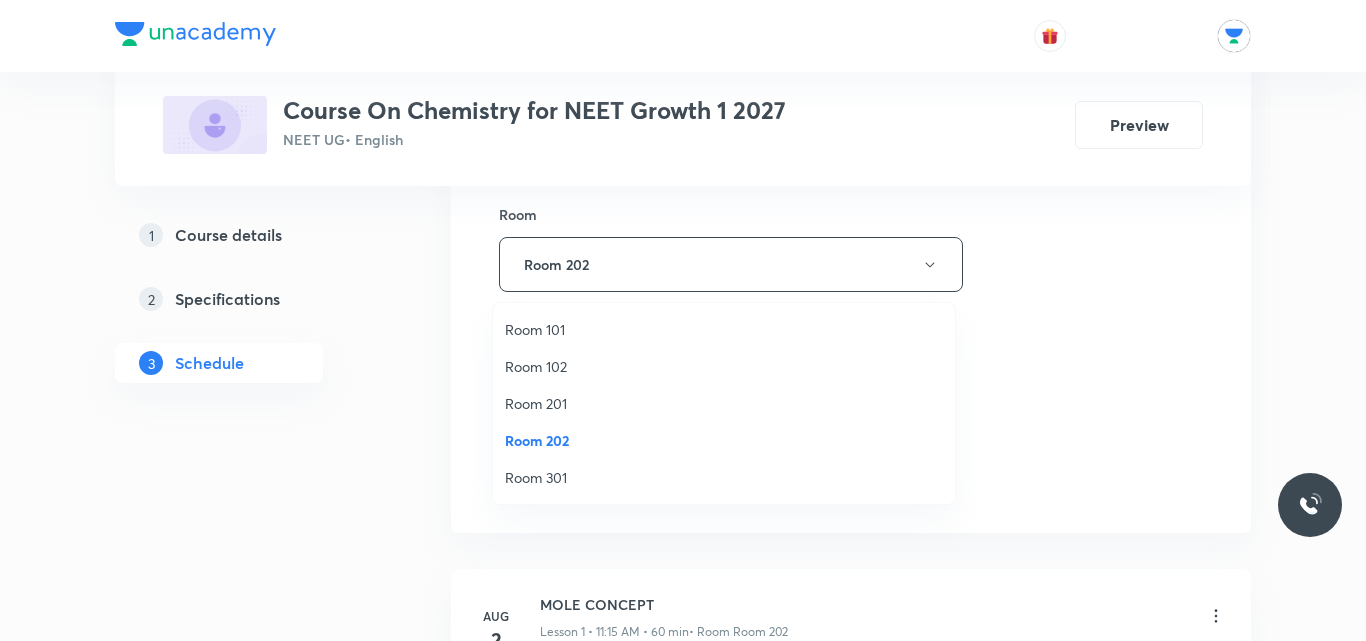 click on "Session  3 Live class Session title 16/99 ATOMIC STRUCTURE ​ Schedule for [MONTH] 5, [YEAR], [TIME] ​ Duration (in minutes) 65 ​   Session type Online Offline Room Room 202 Sub-concepts Select concepts that wil be covered in this session Add Cancel" at bounding box center [851, 31] 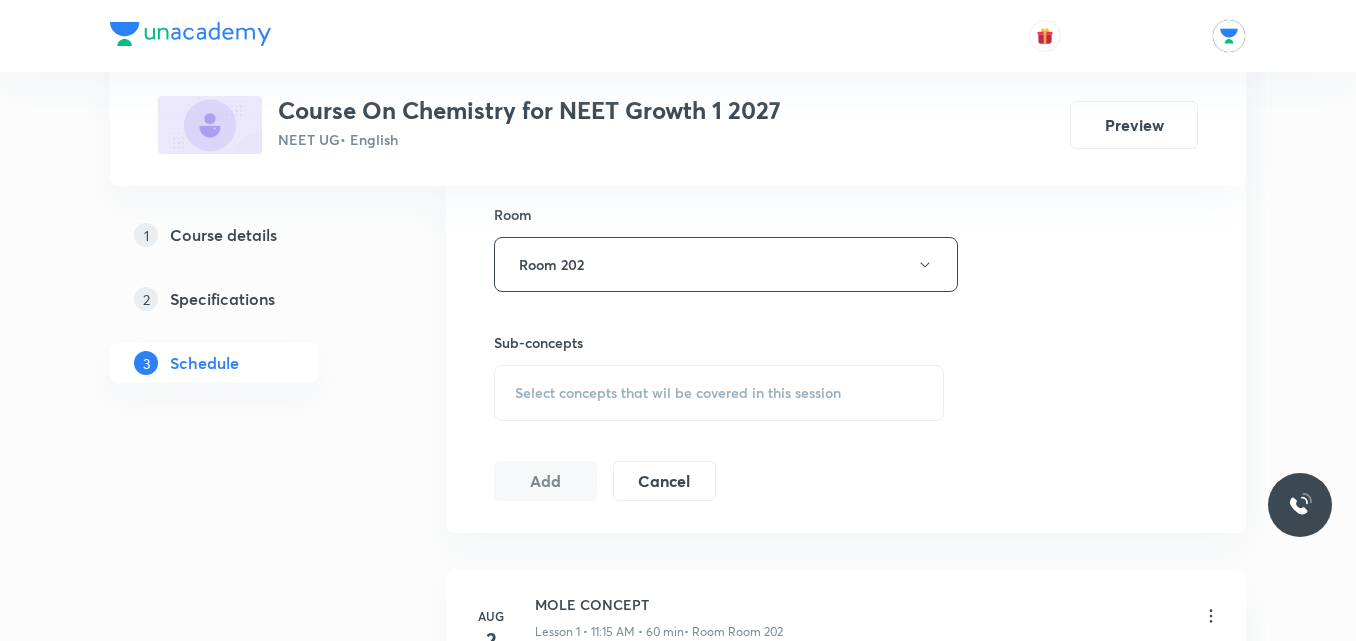 click on "Select concepts that wil be covered in this session" at bounding box center [678, 393] 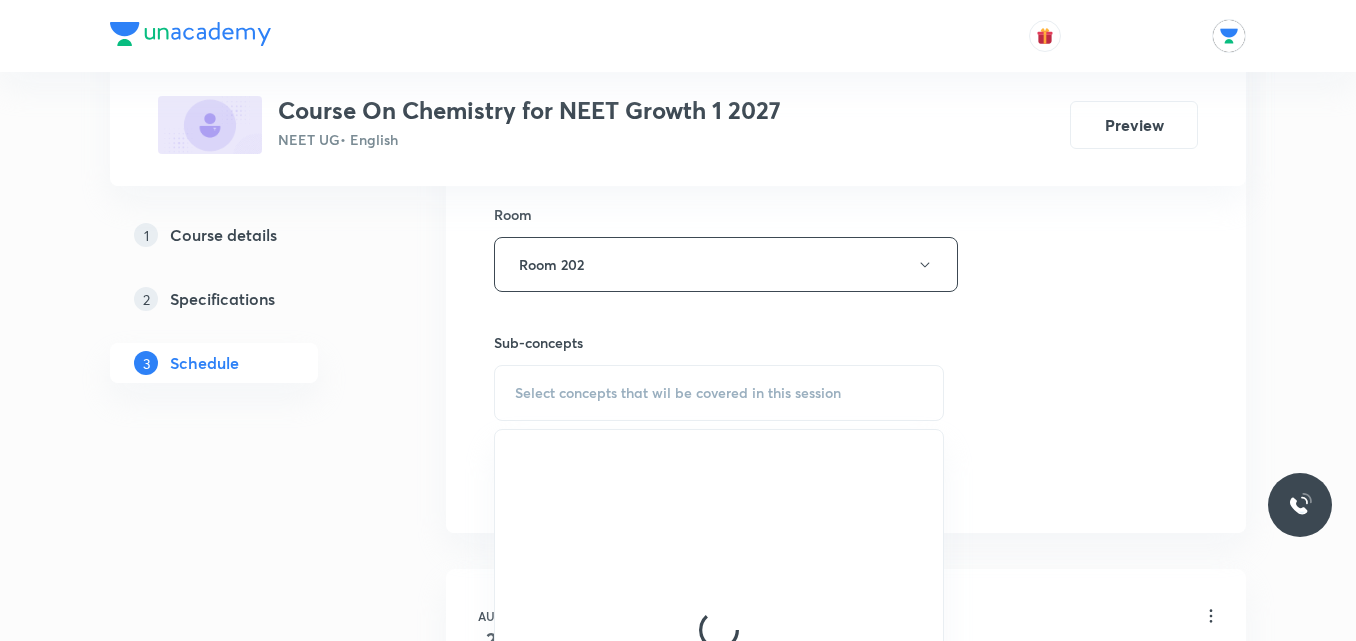 scroll, scrollTop: 975, scrollLeft: 0, axis: vertical 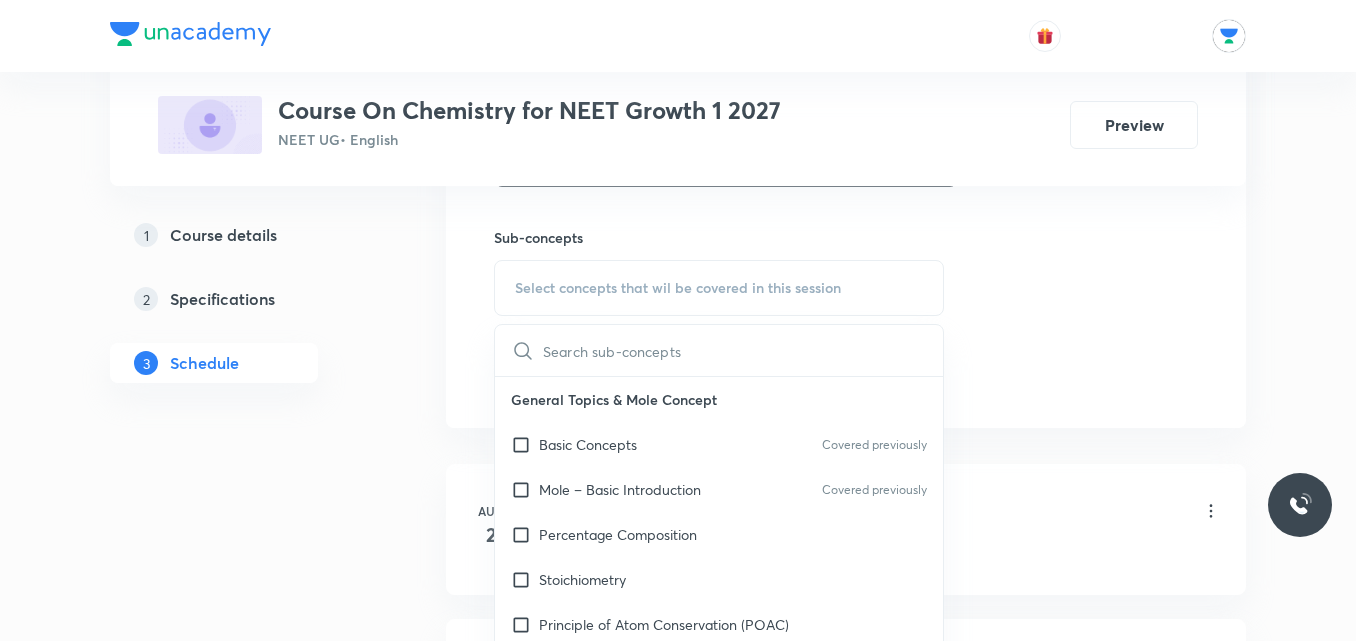 click on "General Topics & Mole Concept" at bounding box center [719, 399] 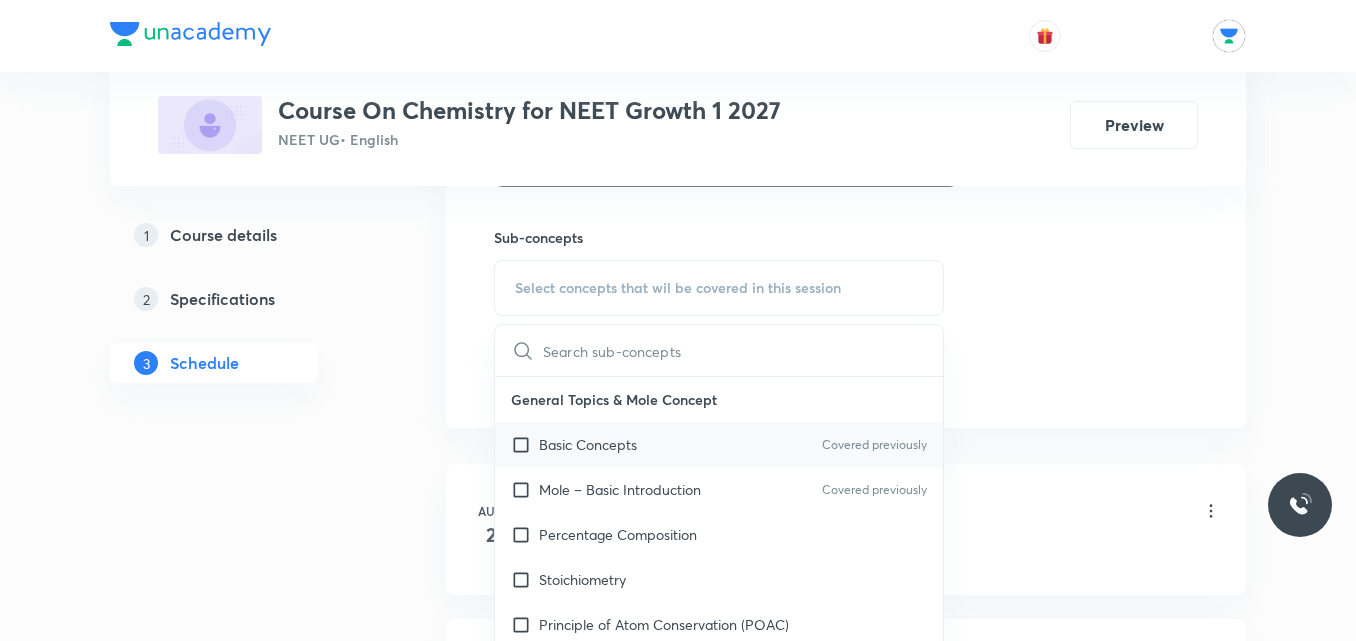 click on "Basic Concepts" at bounding box center [588, 444] 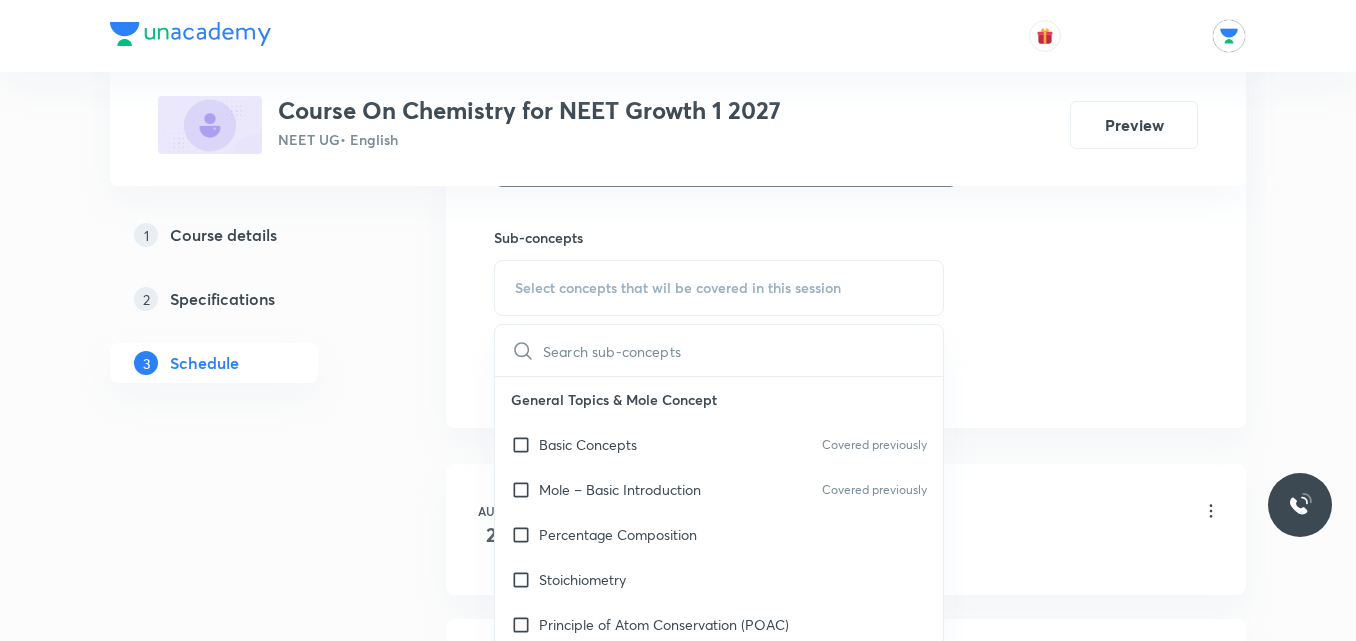 checkbox on "true" 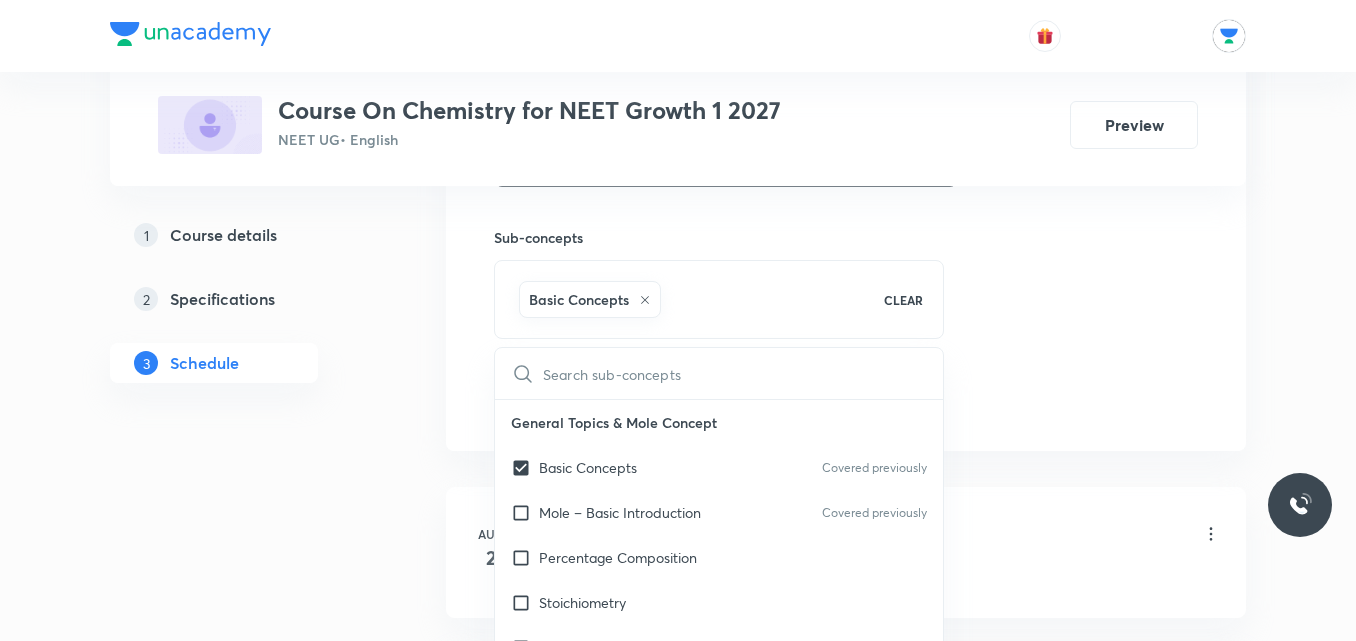 click on "1 Course details 2 Specifications 3 Schedule" at bounding box center [246, 311] 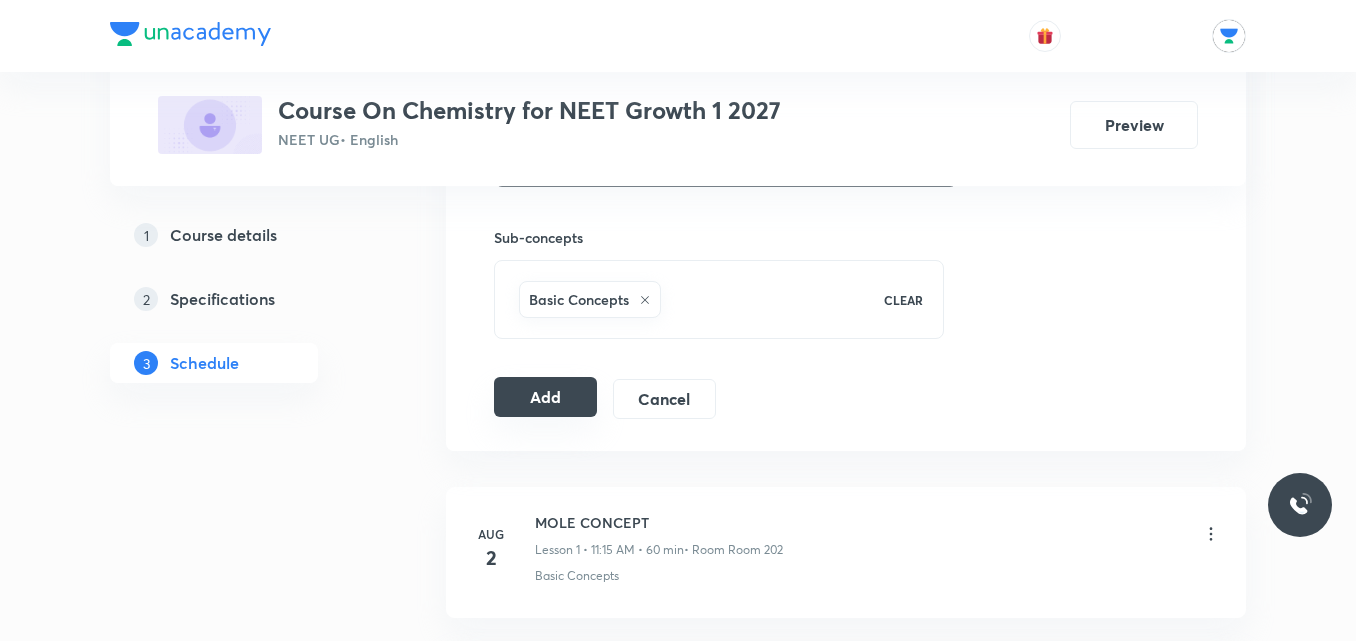 click on "Add" at bounding box center (545, 397) 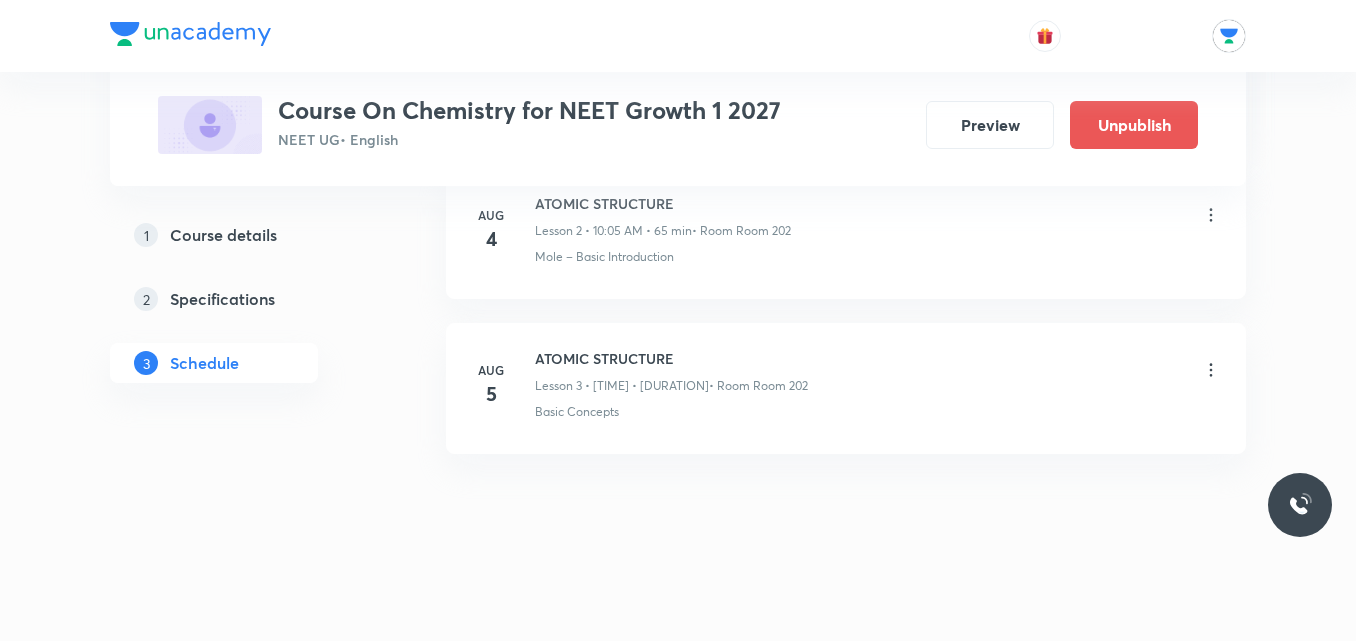 scroll, scrollTop: 482, scrollLeft: 0, axis: vertical 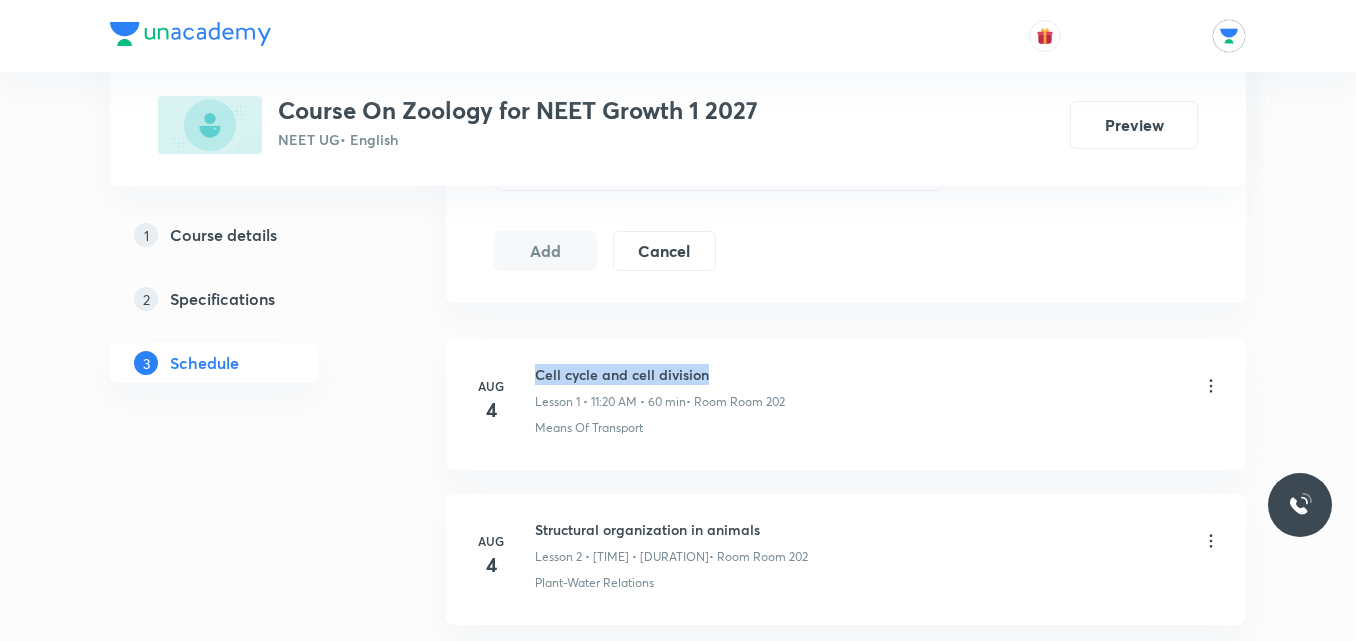 drag, startPoint x: 535, startPoint y: 372, endPoint x: 772, endPoint y: 374, distance: 237.00844 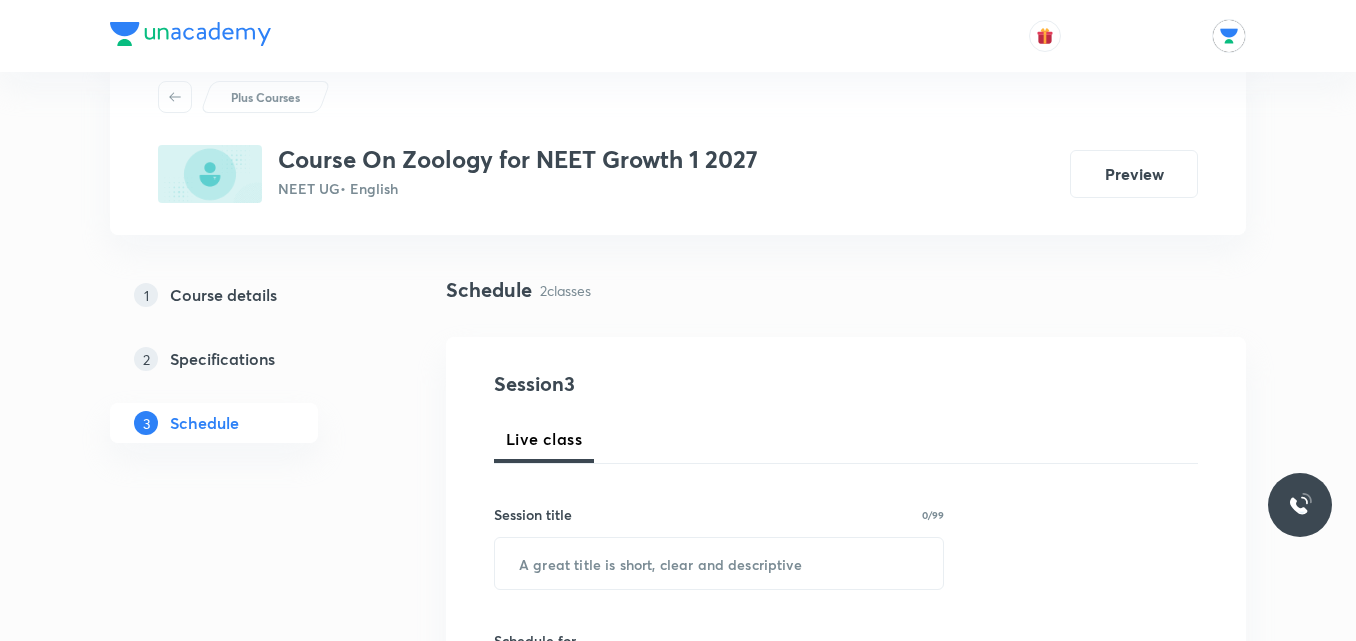 scroll, scrollTop: 201, scrollLeft: 0, axis: vertical 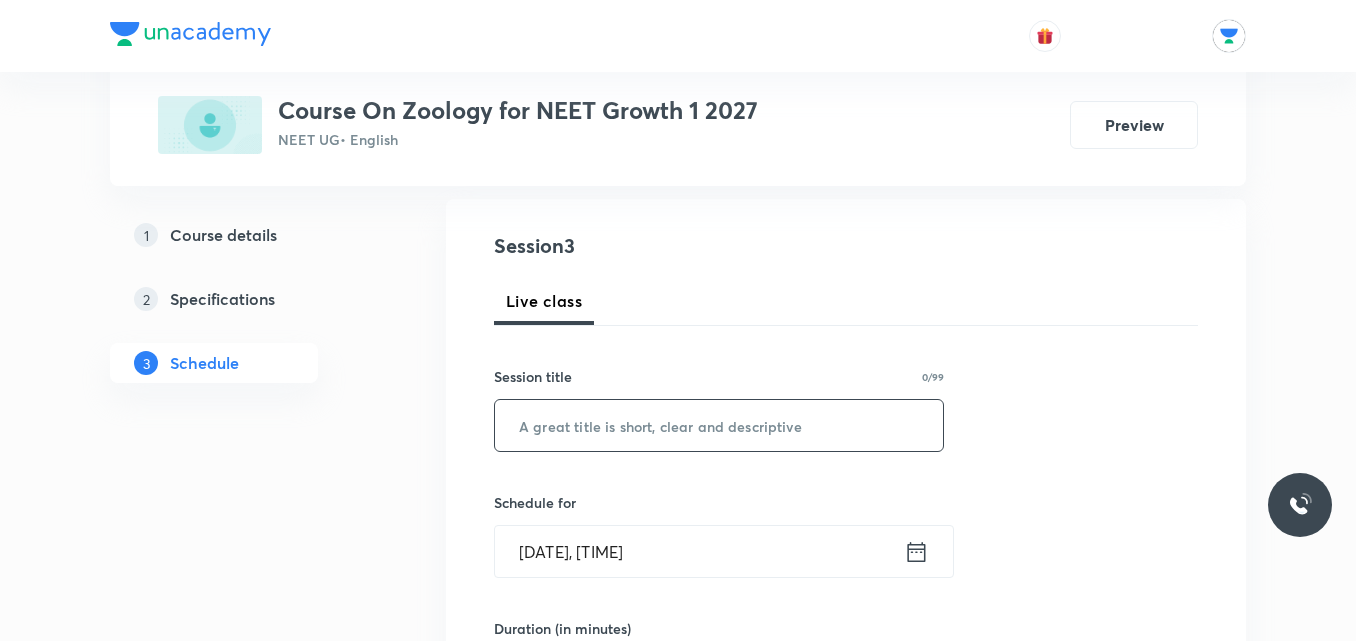 click at bounding box center [719, 425] 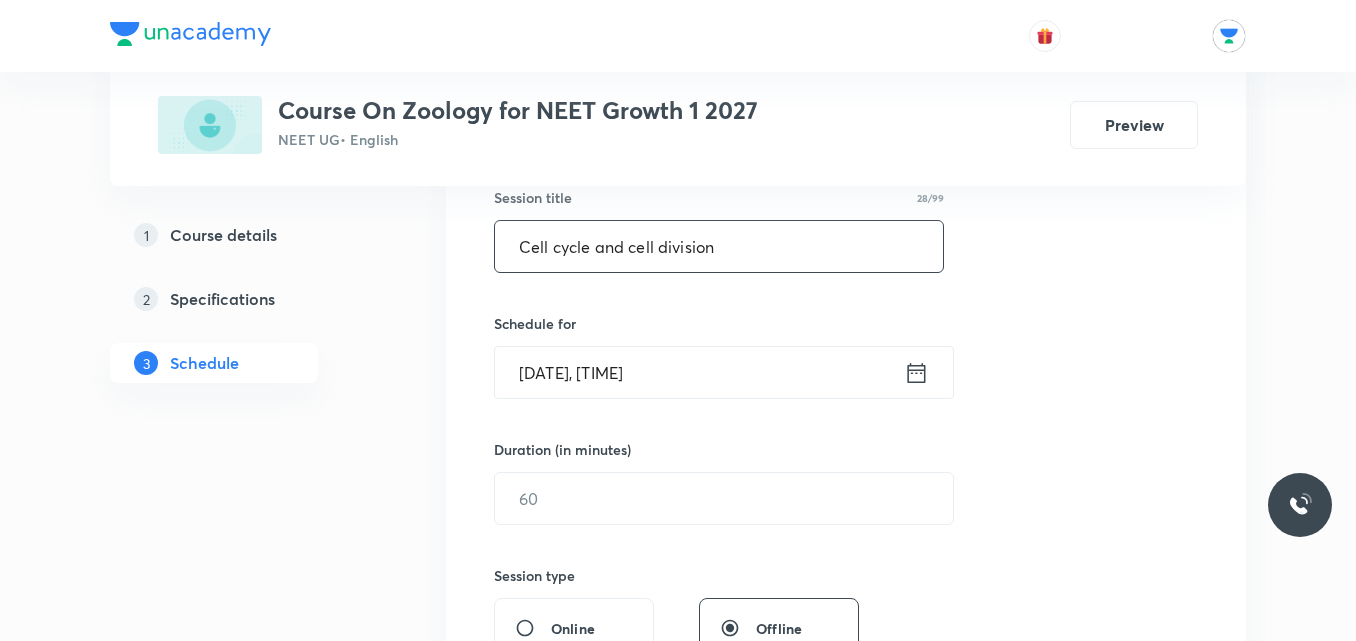 scroll, scrollTop: 382, scrollLeft: 0, axis: vertical 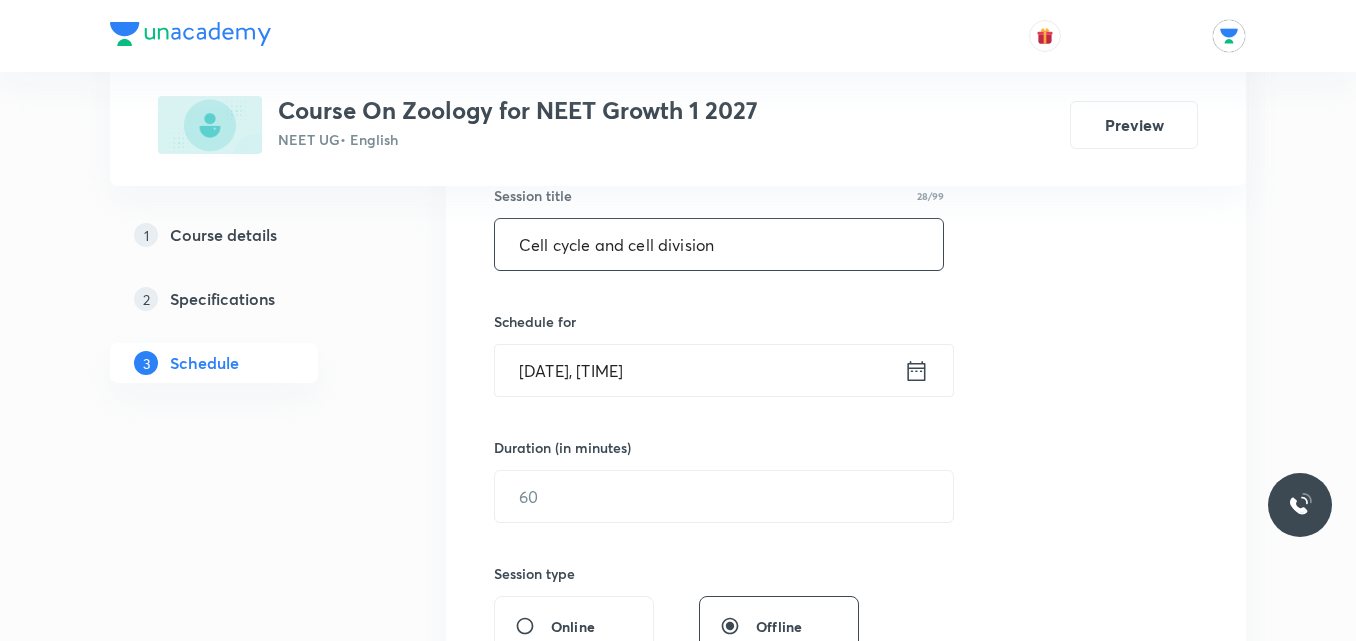 type on "Cell cycle and cell division" 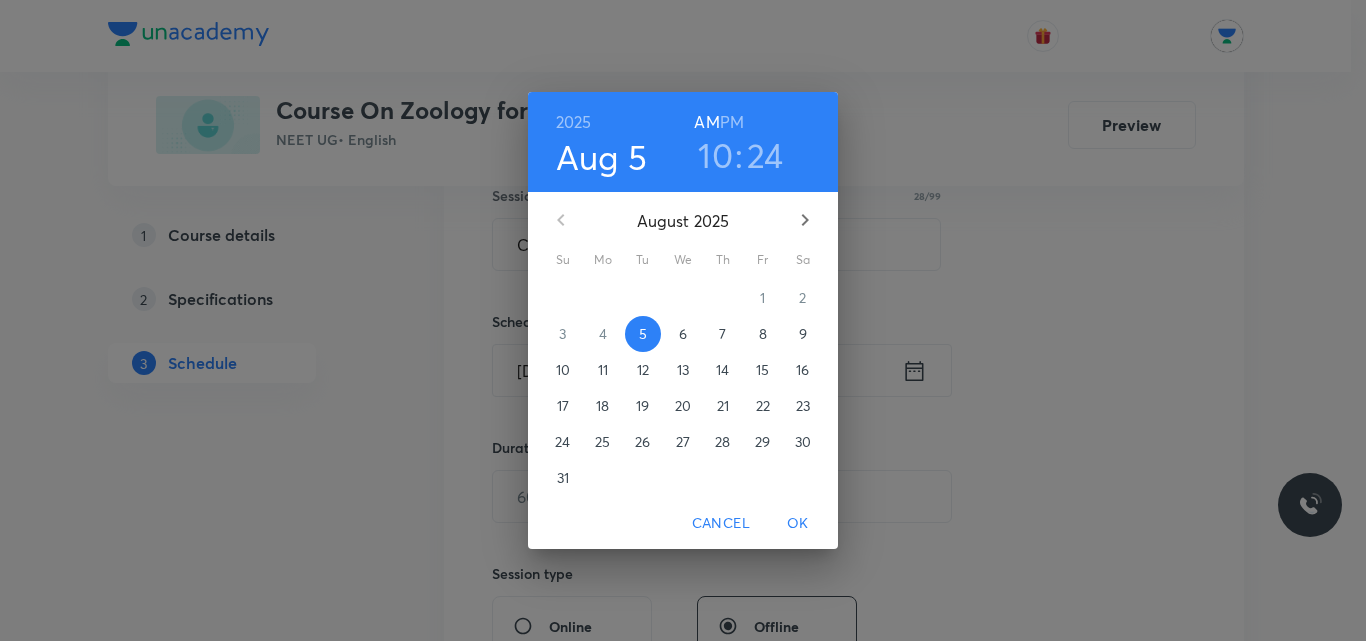 click on "10" at bounding box center (715, 155) 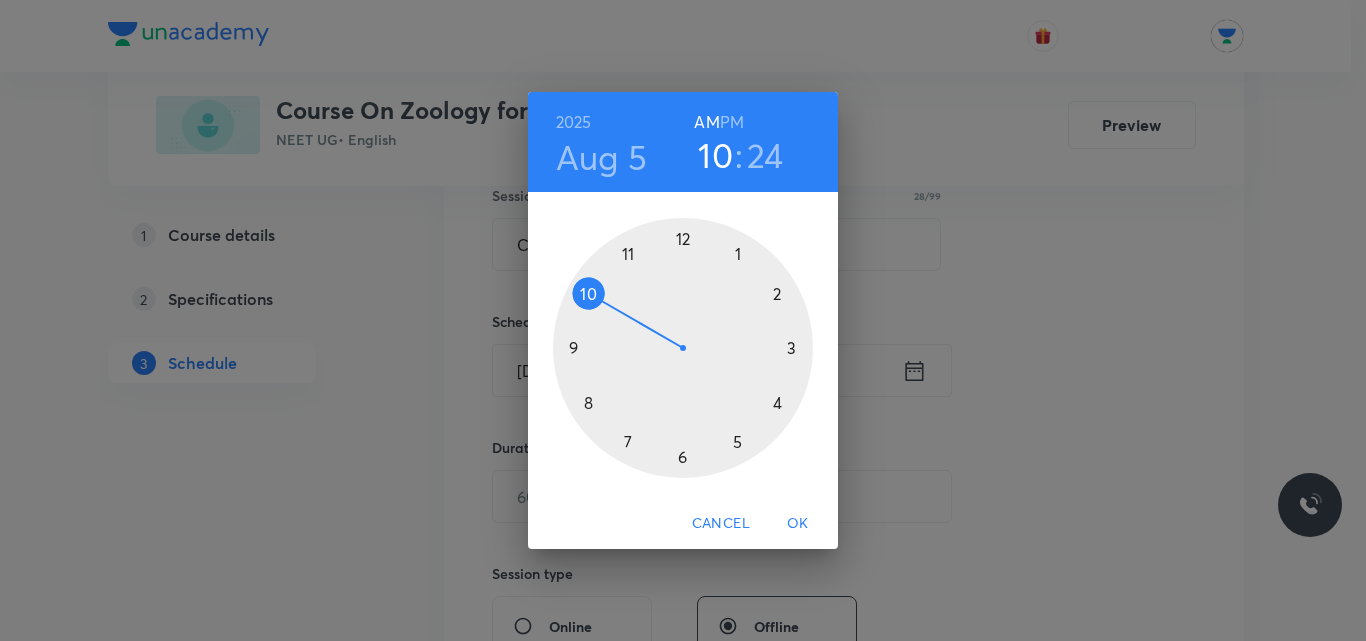 click at bounding box center (683, 348) 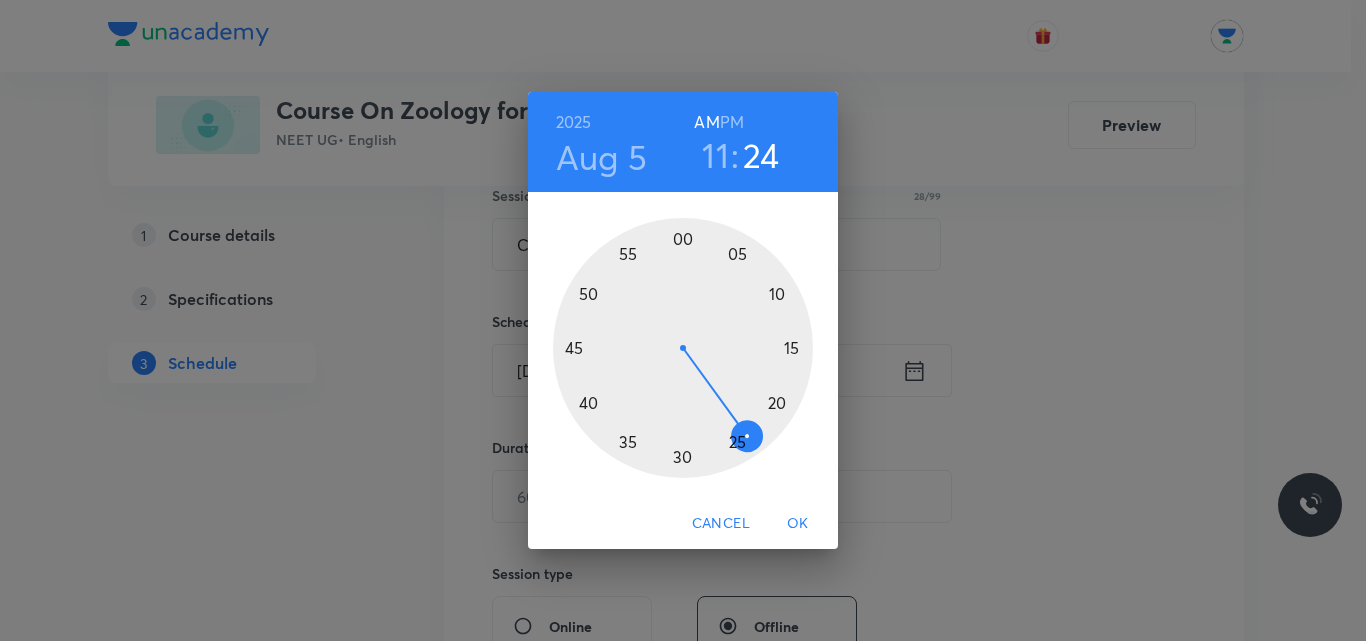 click at bounding box center (683, 348) 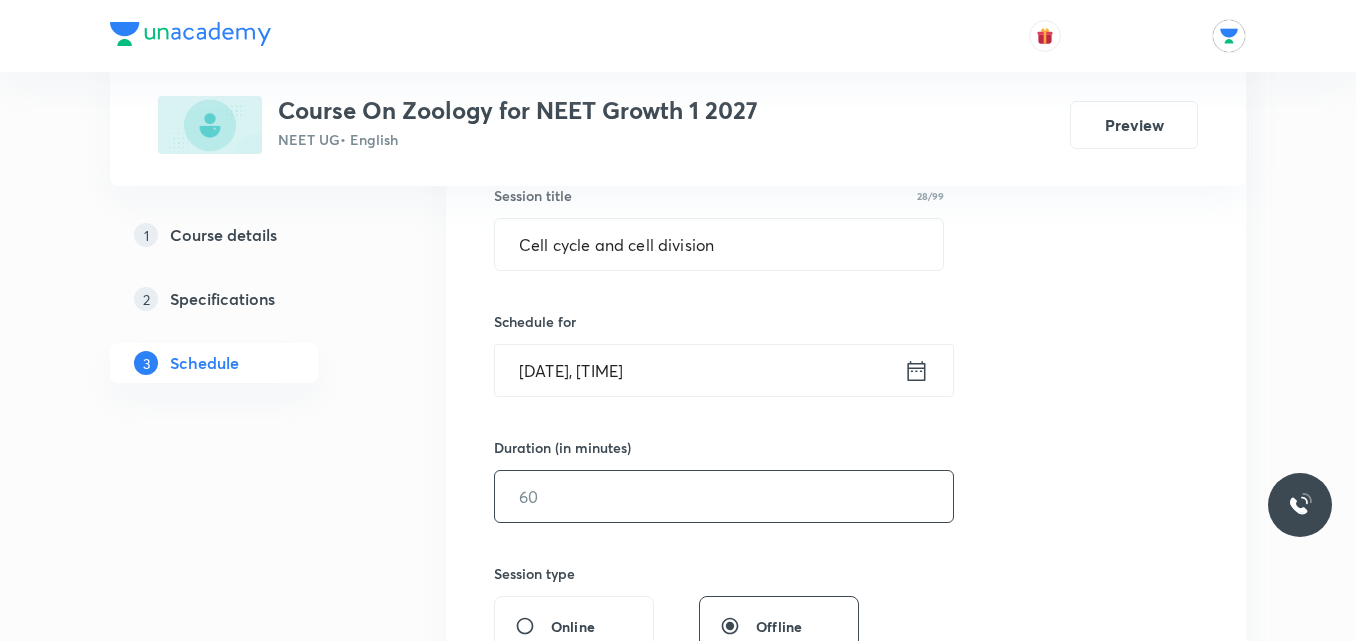 click at bounding box center [724, 496] 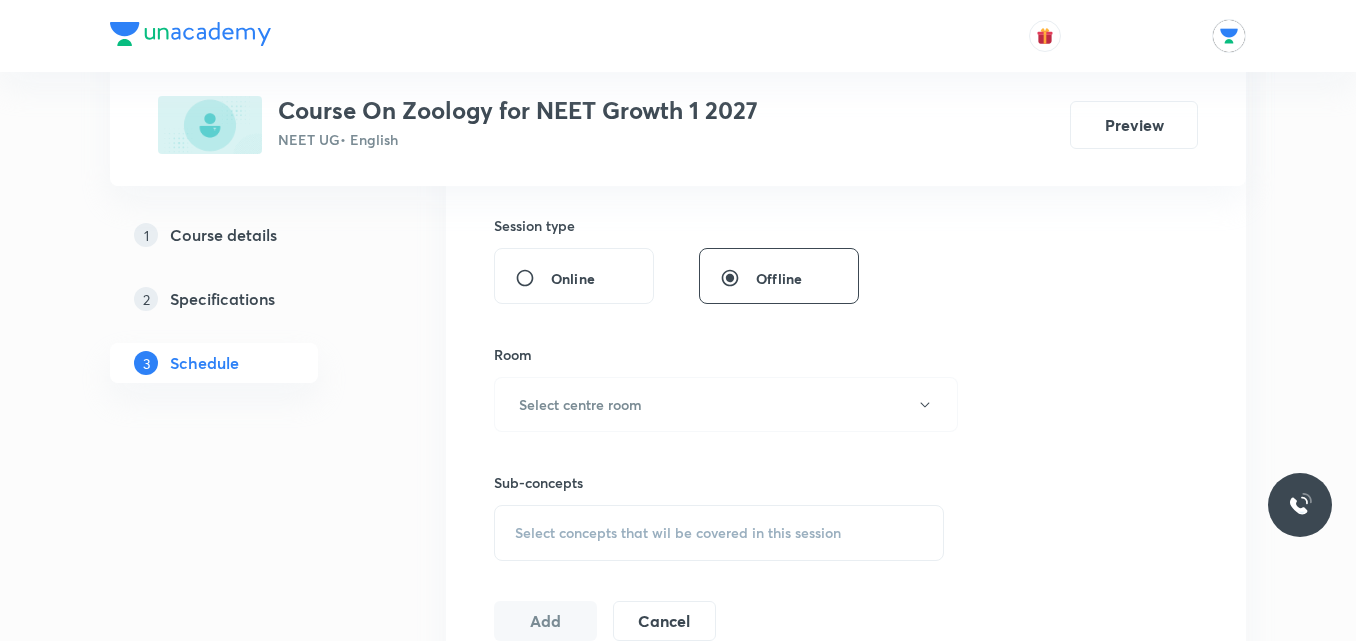 scroll, scrollTop: 731, scrollLeft: 0, axis: vertical 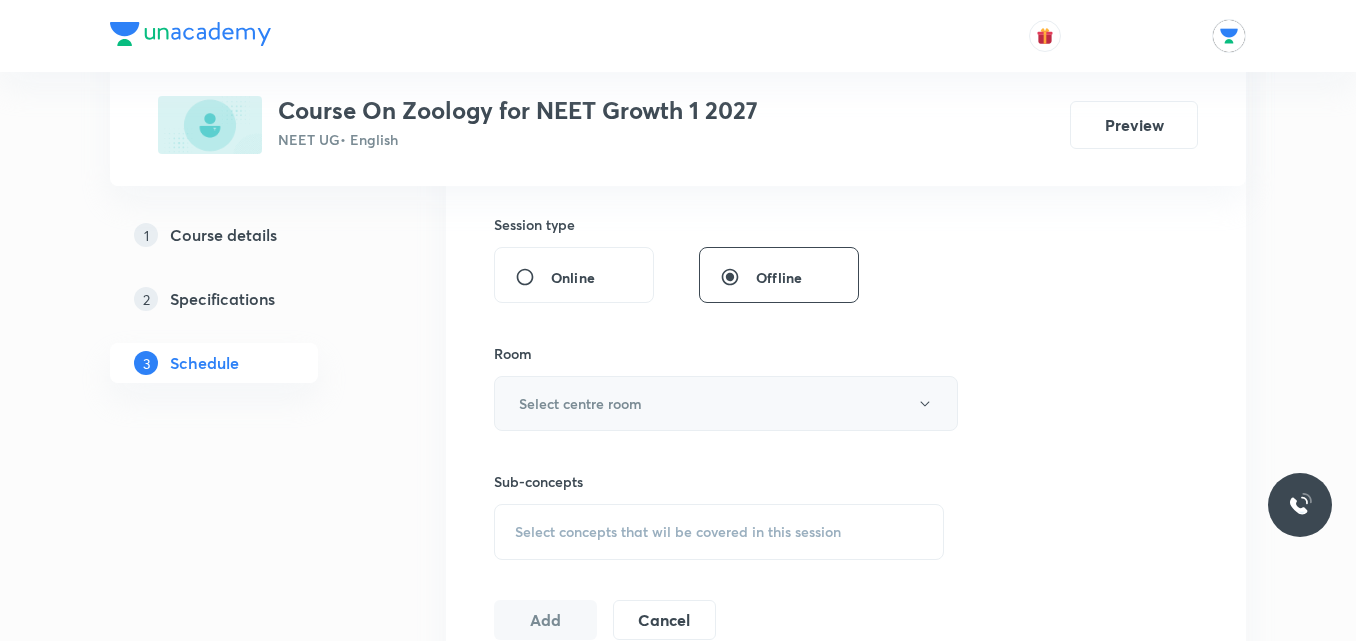 type on "60" 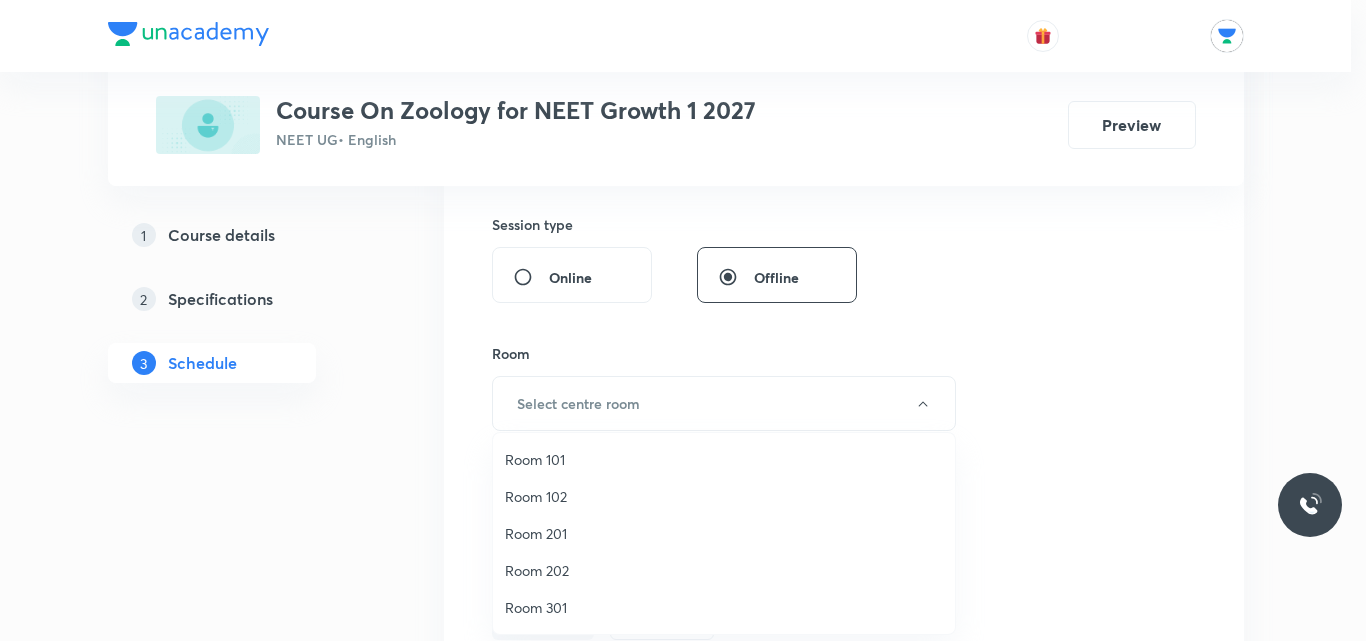 click on "Room 202" at bounding box center (724, 570) 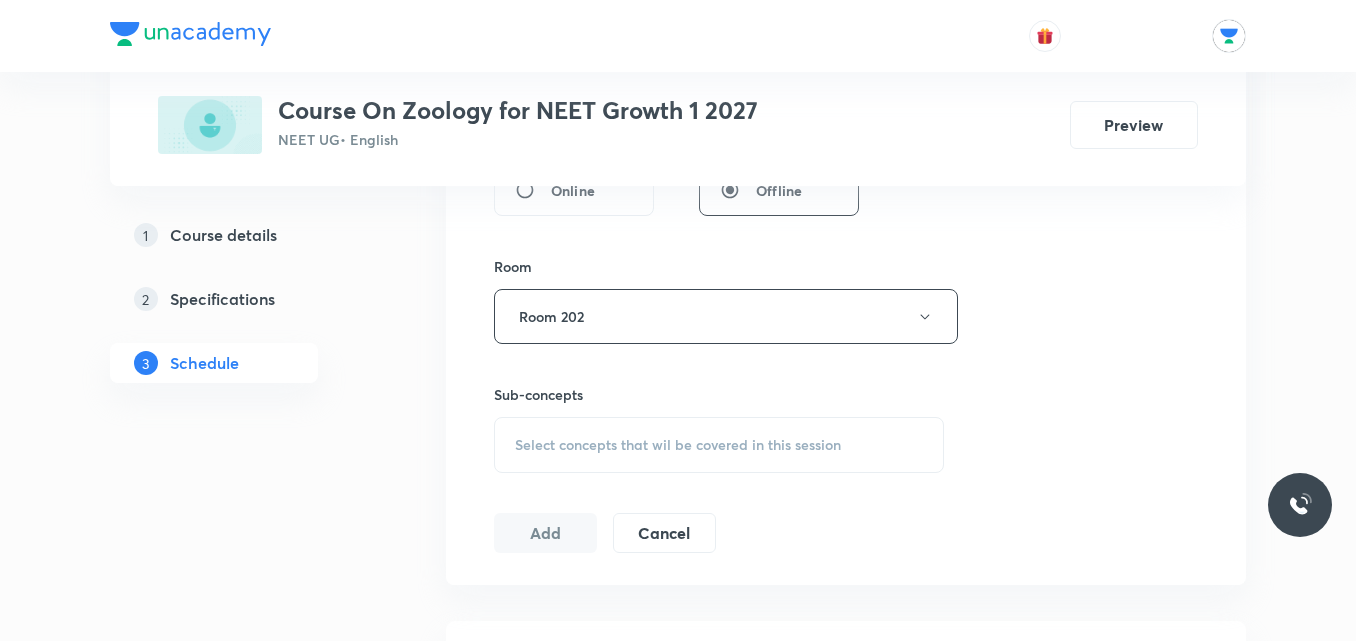 scroll, scrollTop: 859, scrollLeft: 0, axis: vertical 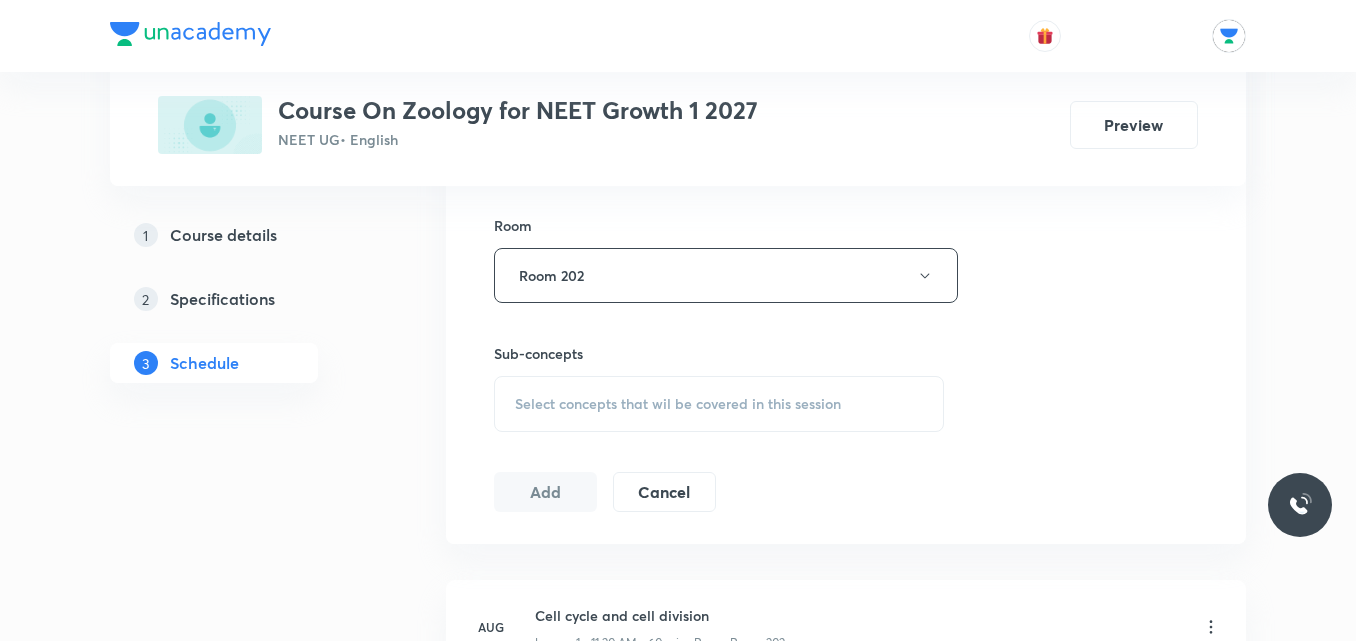 click on "Select concepts that wil be covered in this session" at bounding box center [719, 404] 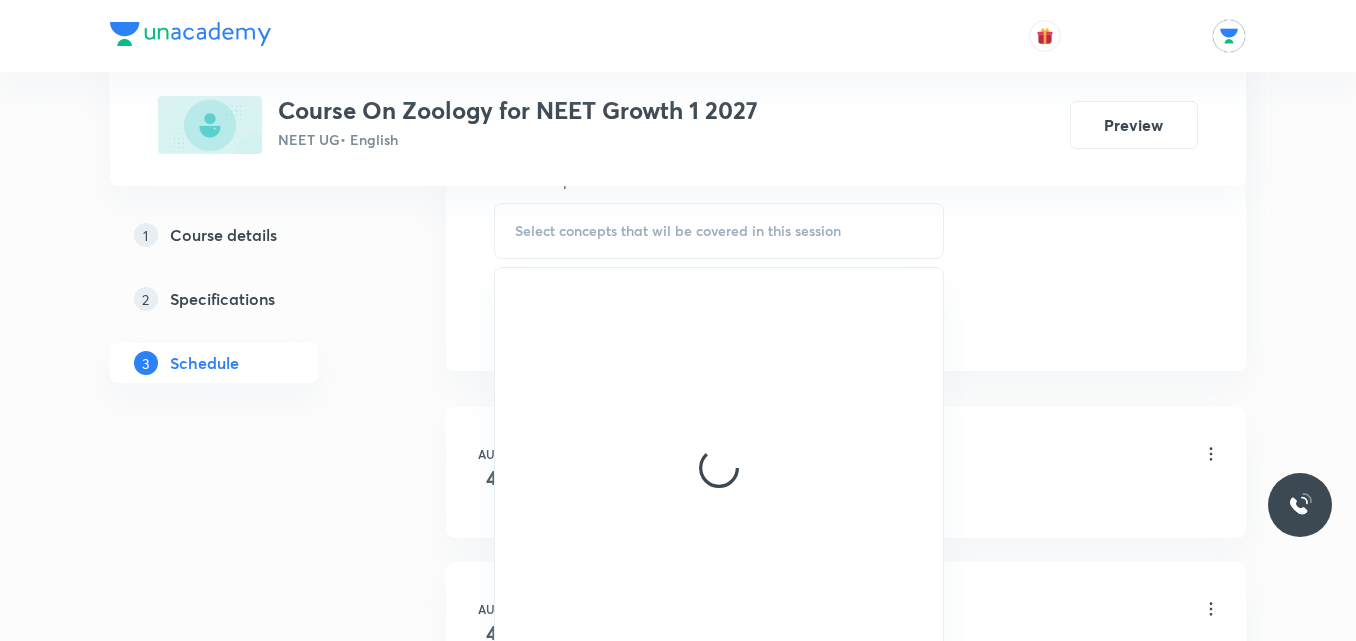 scroll, scrollTop: 1055, scrollLeft: 0, axis: vertical 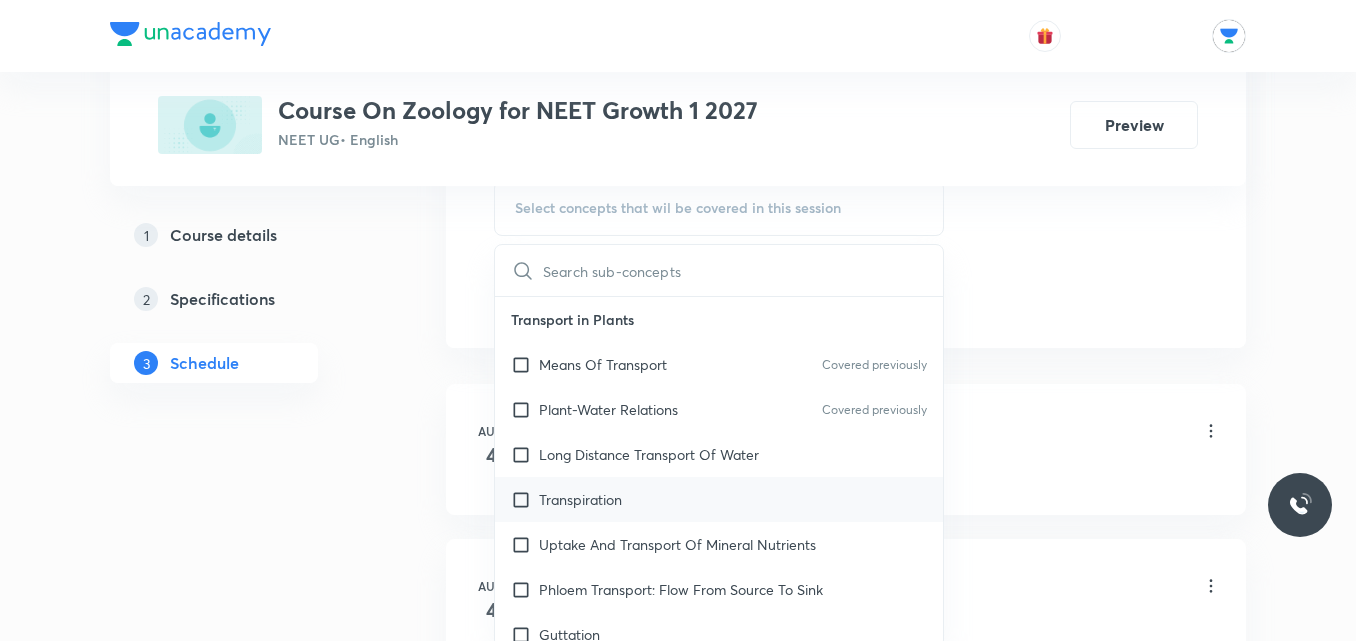 click on "Transpiration" at bounding box center [719, 499] 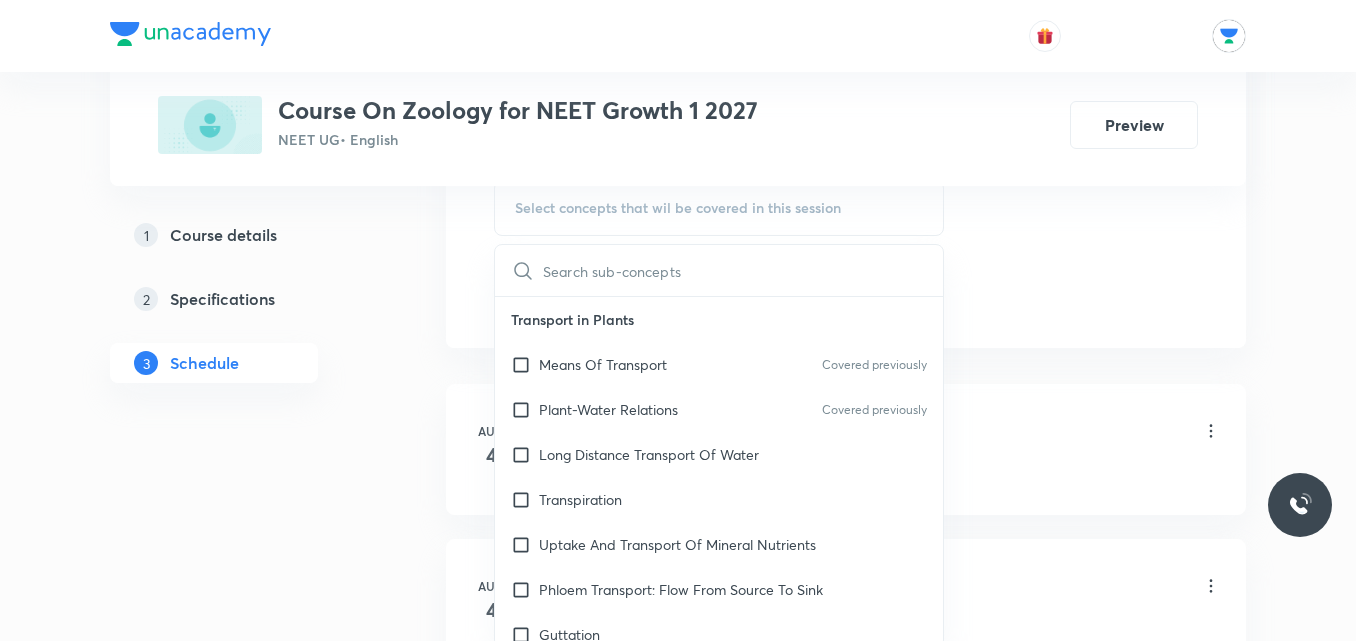 checkbox on "true" 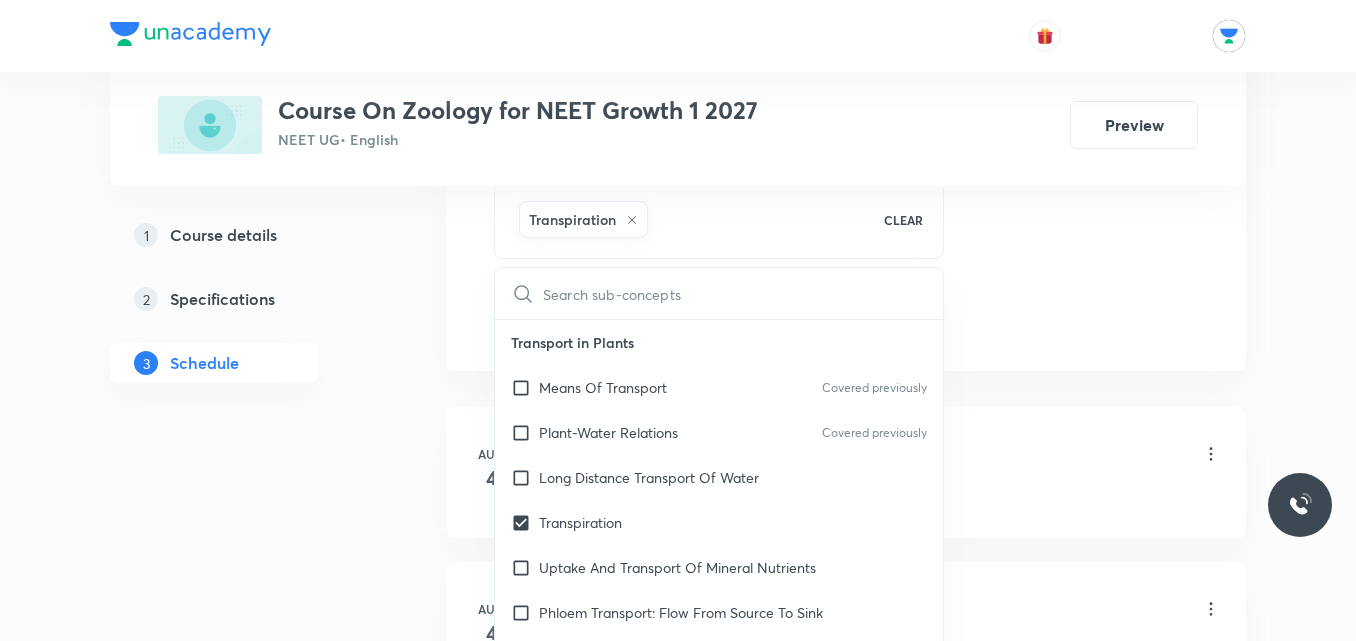 click on "1 Course details 2 Specifications 3 Schedule" at bounding box center [246, 64] 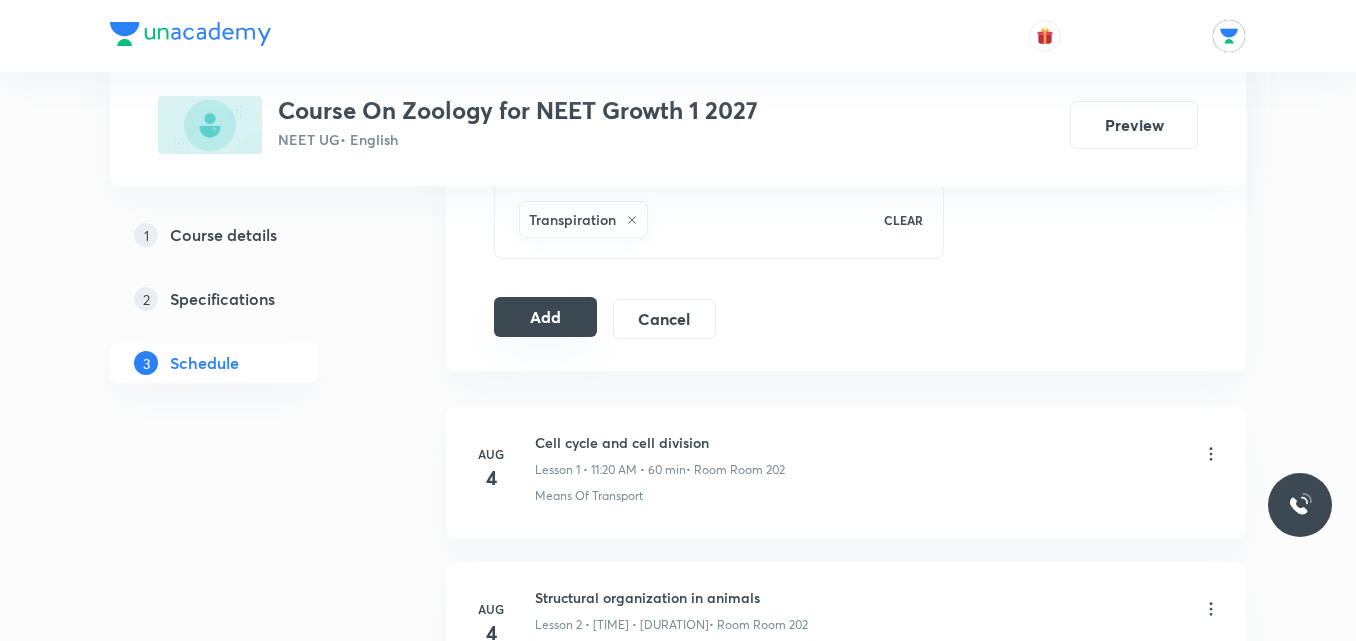 click on "Add" at bounding box center [545, 317] 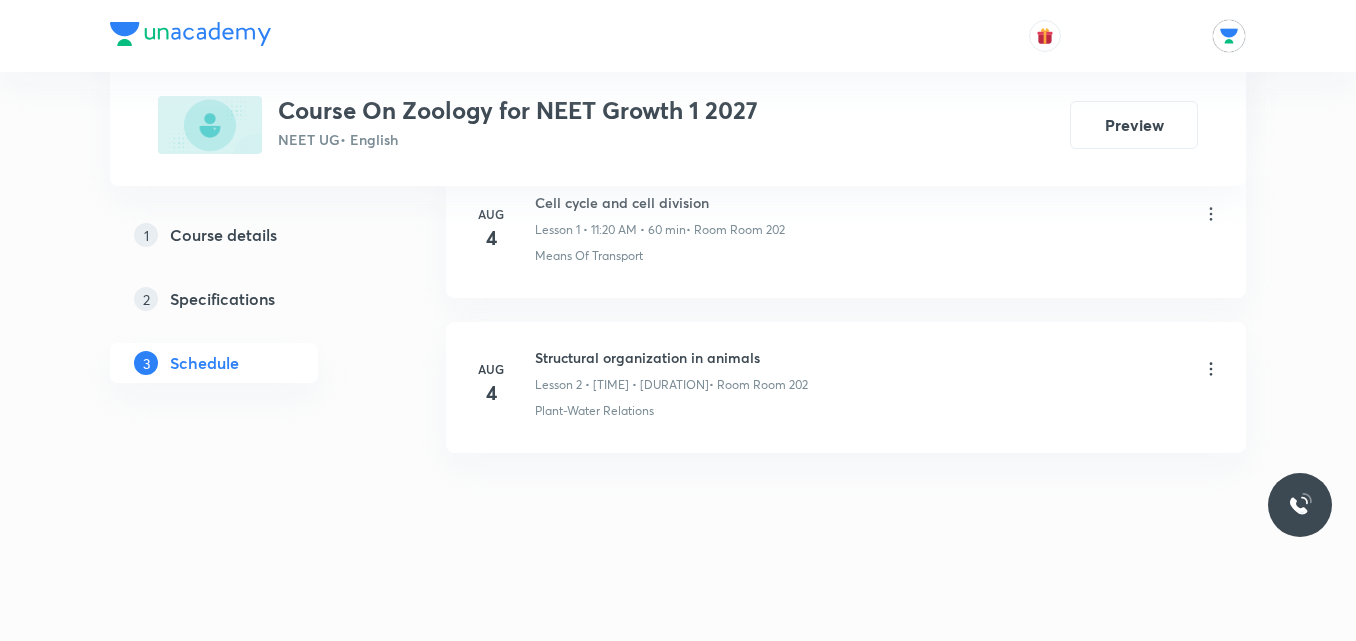 scroll, scrollTop: 353, scrollLeft: 0, axis: vertical 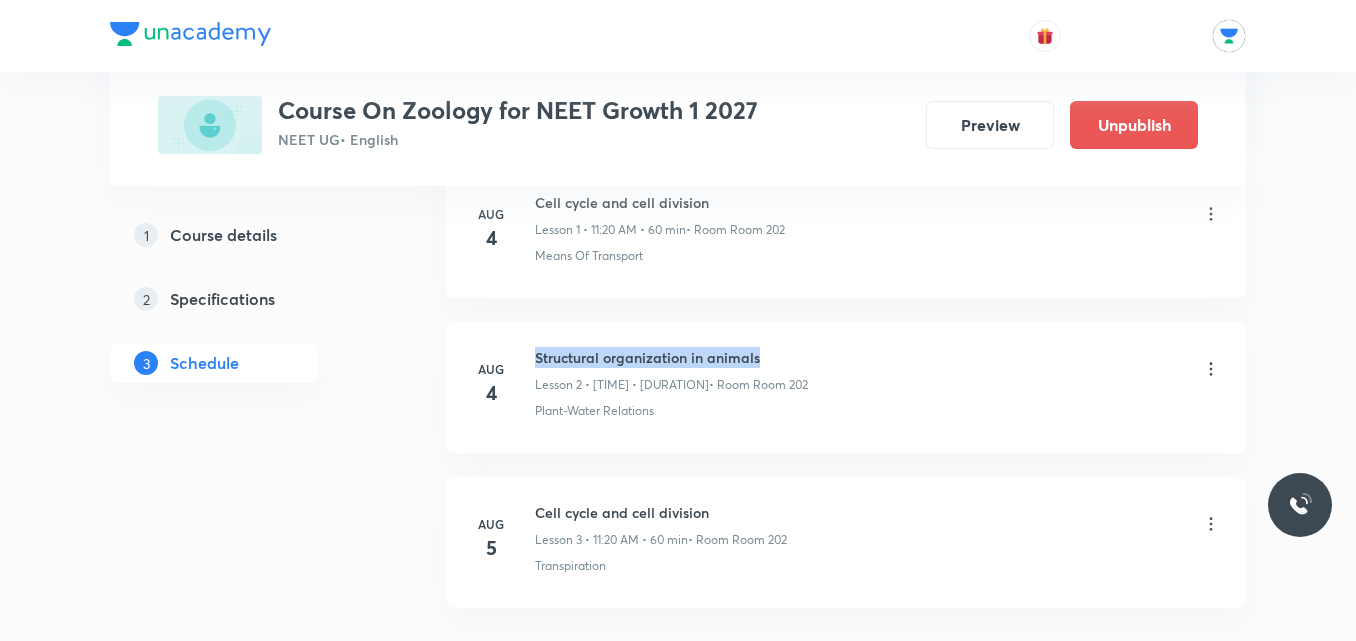 drag, startPoint x: 535, startPoint y: 354, endPoint x: 764, endPoint y: 355, distance: 229.00218 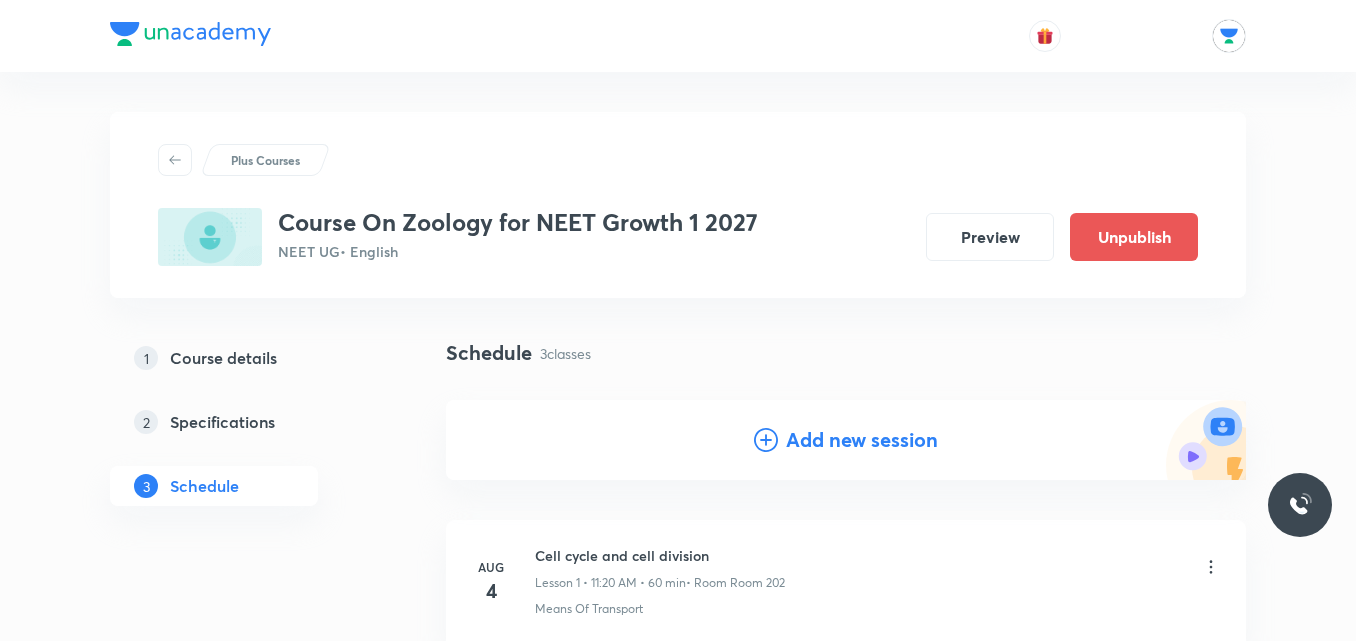 scroll, scrollTop: 154, scrollLeft: 0, axis: vertical 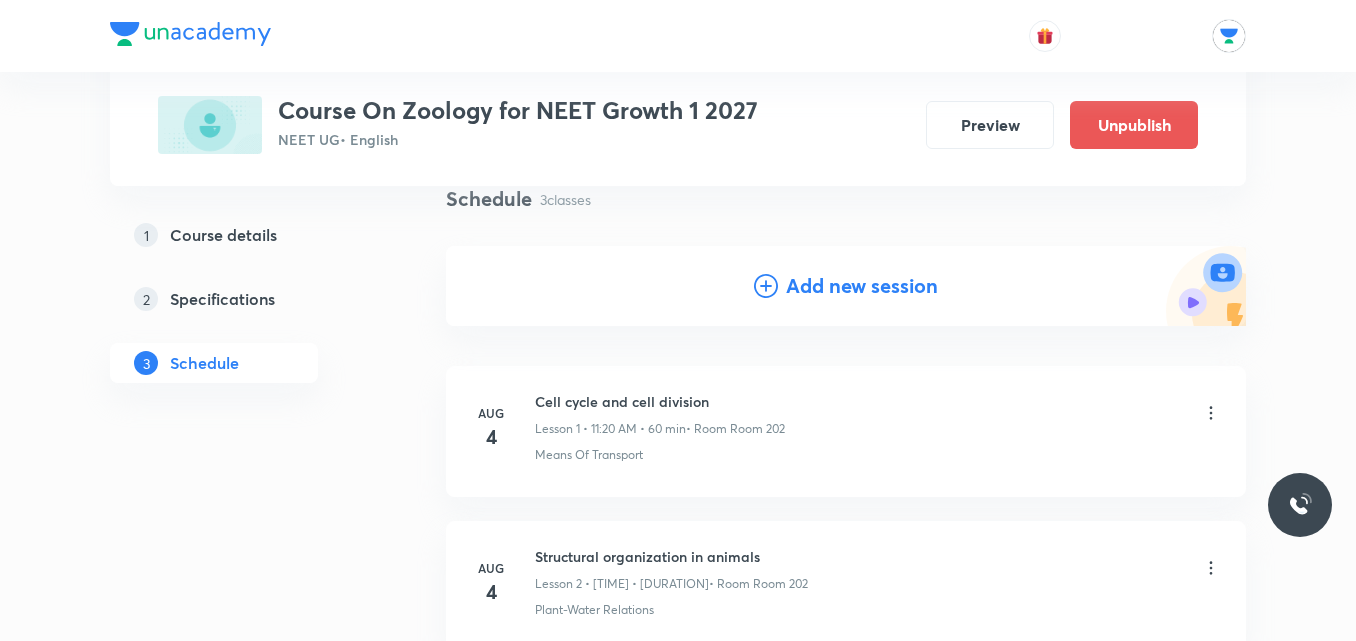 click on "Add new session" at bounding box center (862, 286) 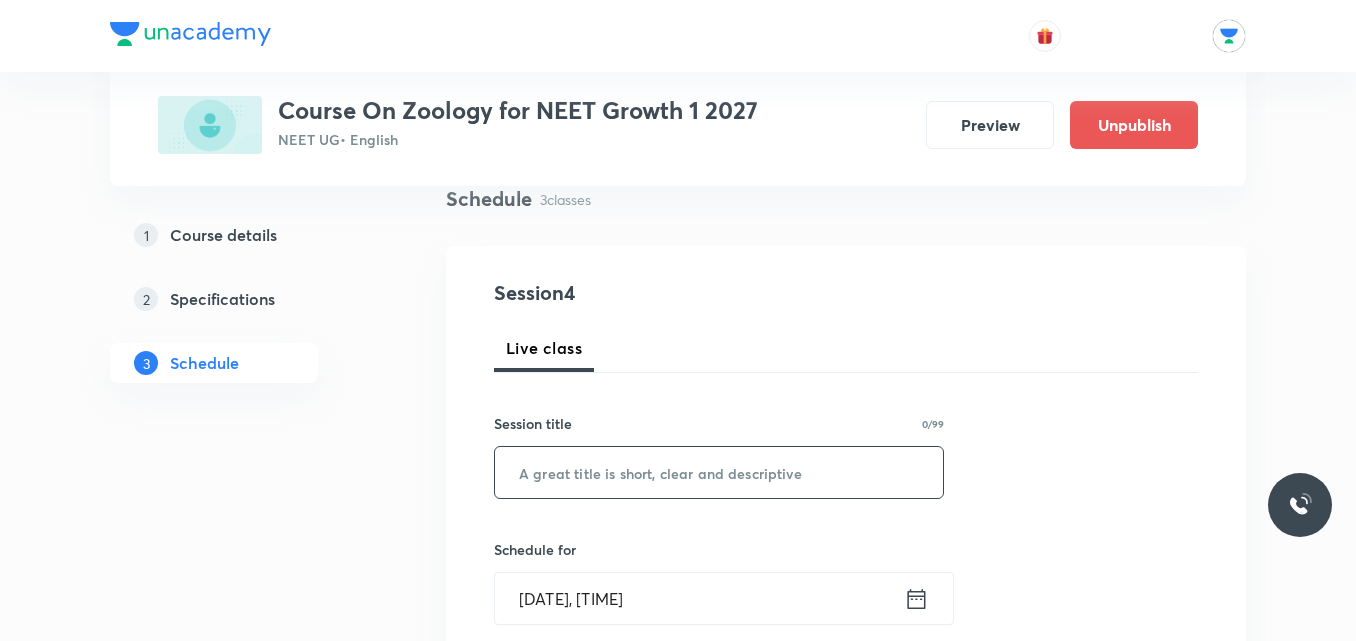 click at bounding box center (719, 472) 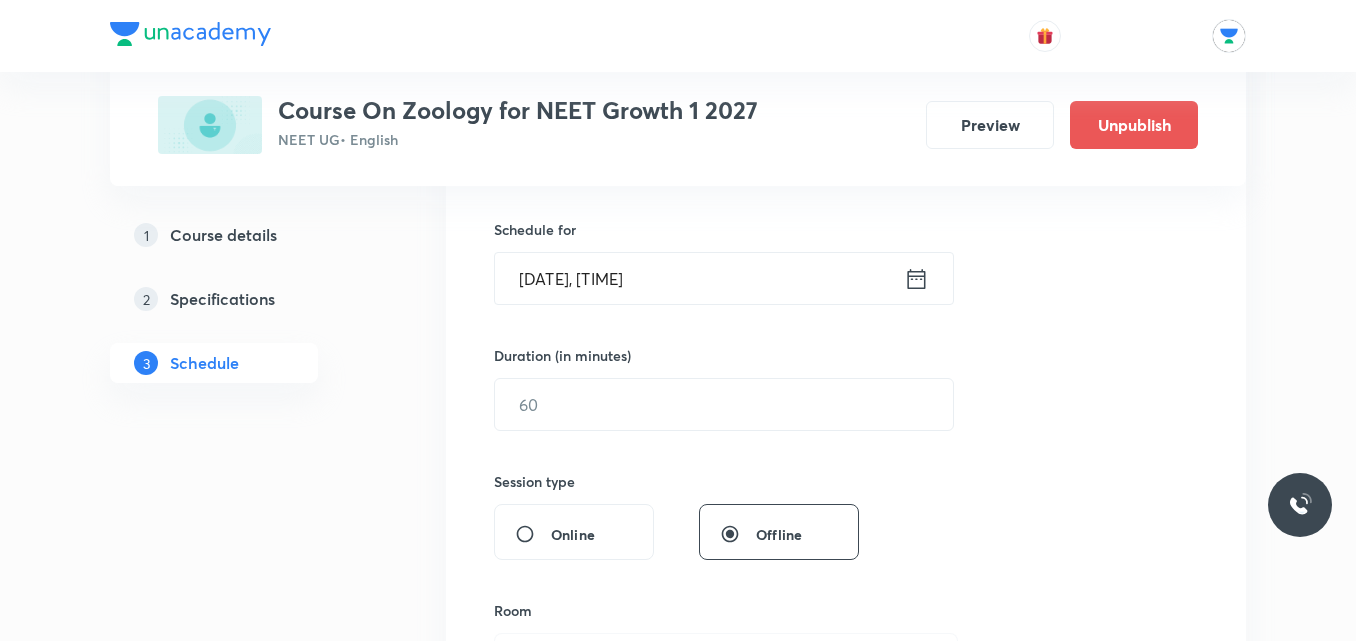 scroll, scrollTop: 470, scrollLeft: 0, axis: vertical 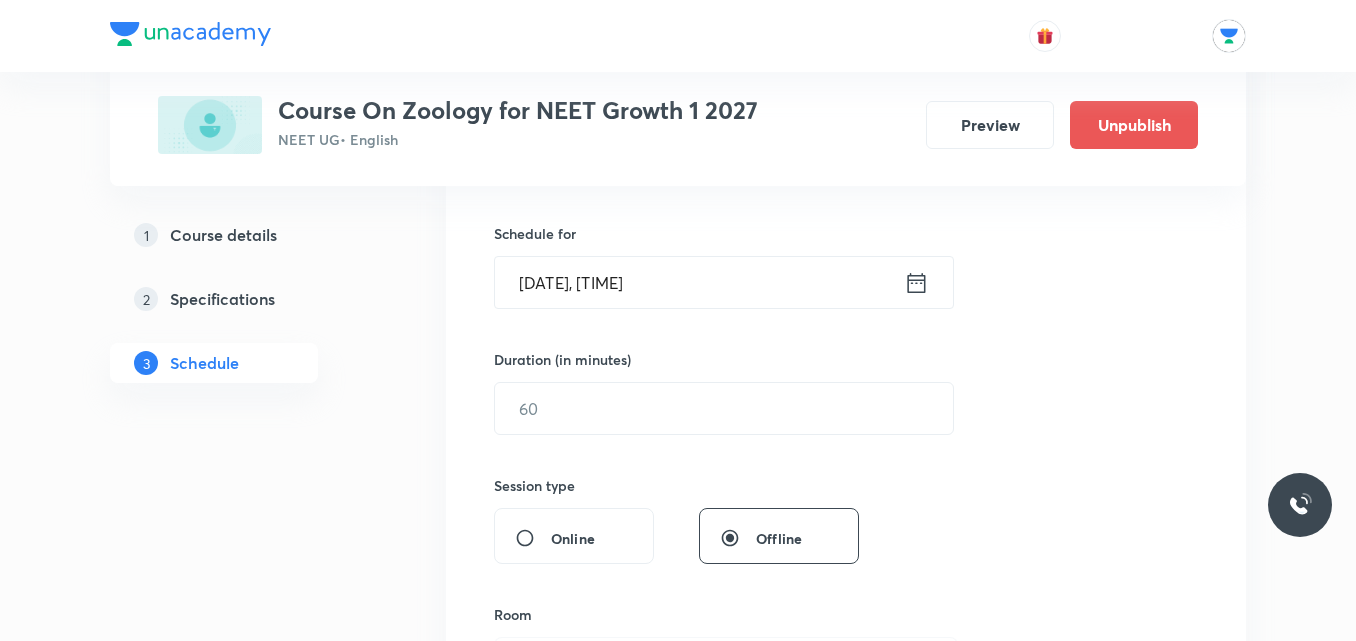 type on "Structural organization in animals" 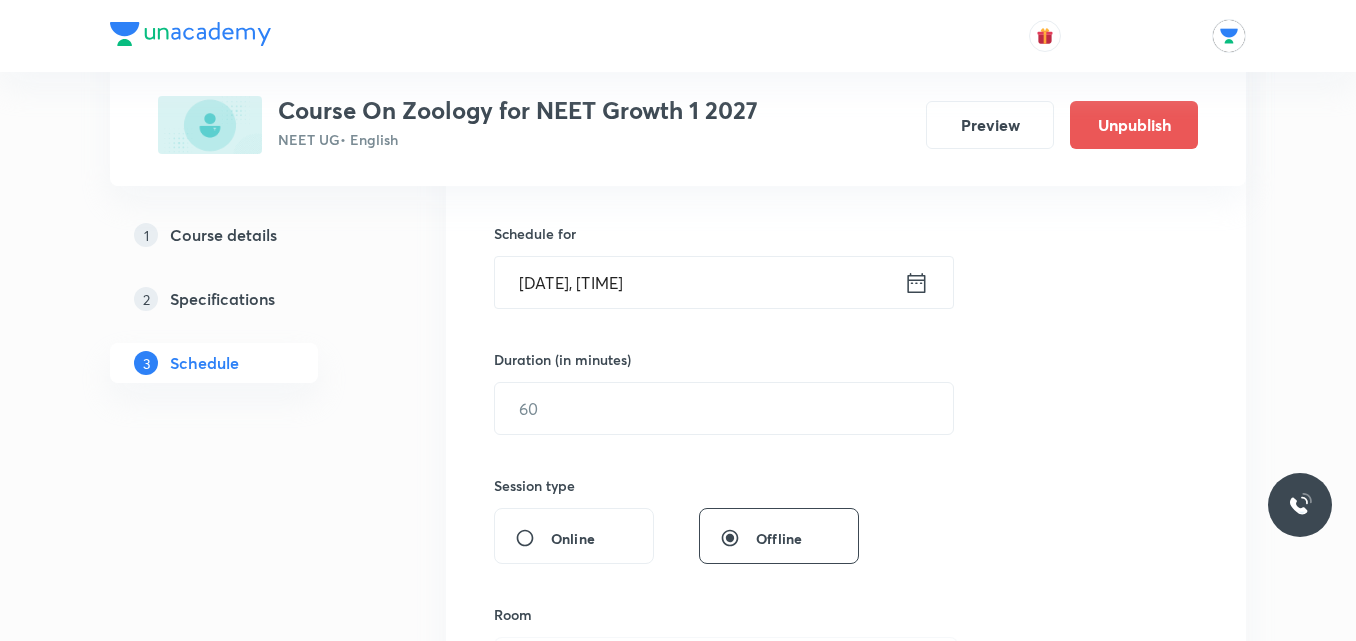 click 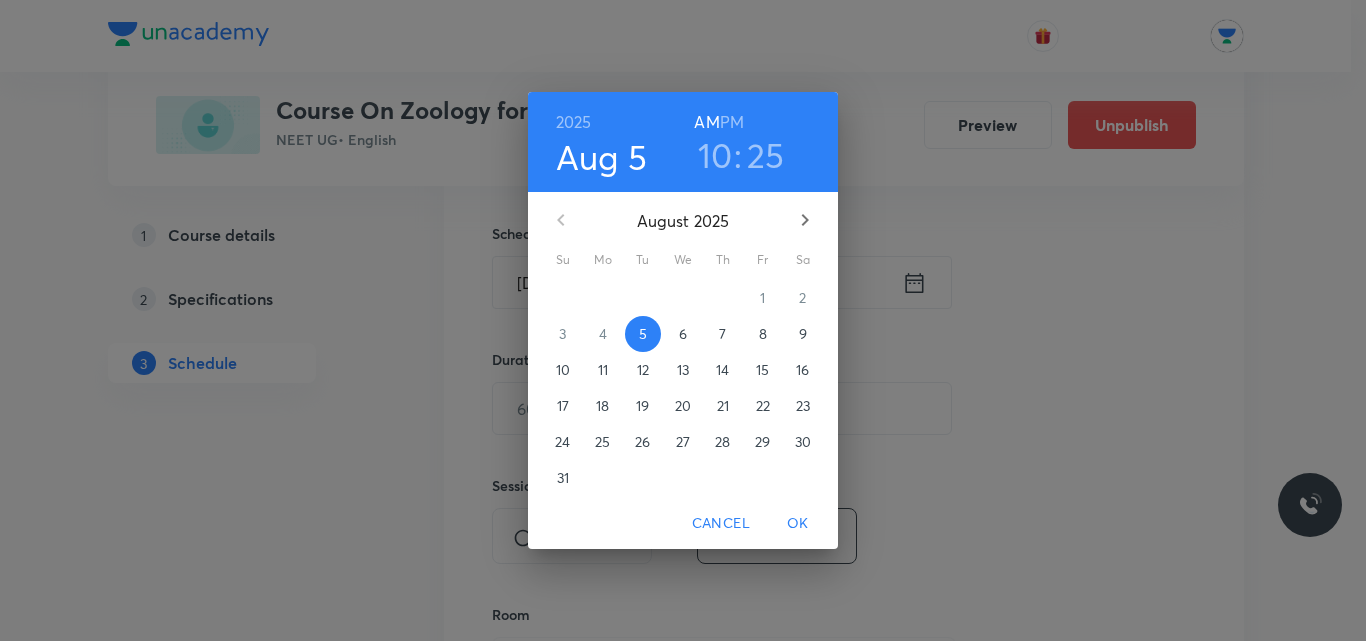 click on "10" at bounding box center (715, 155) 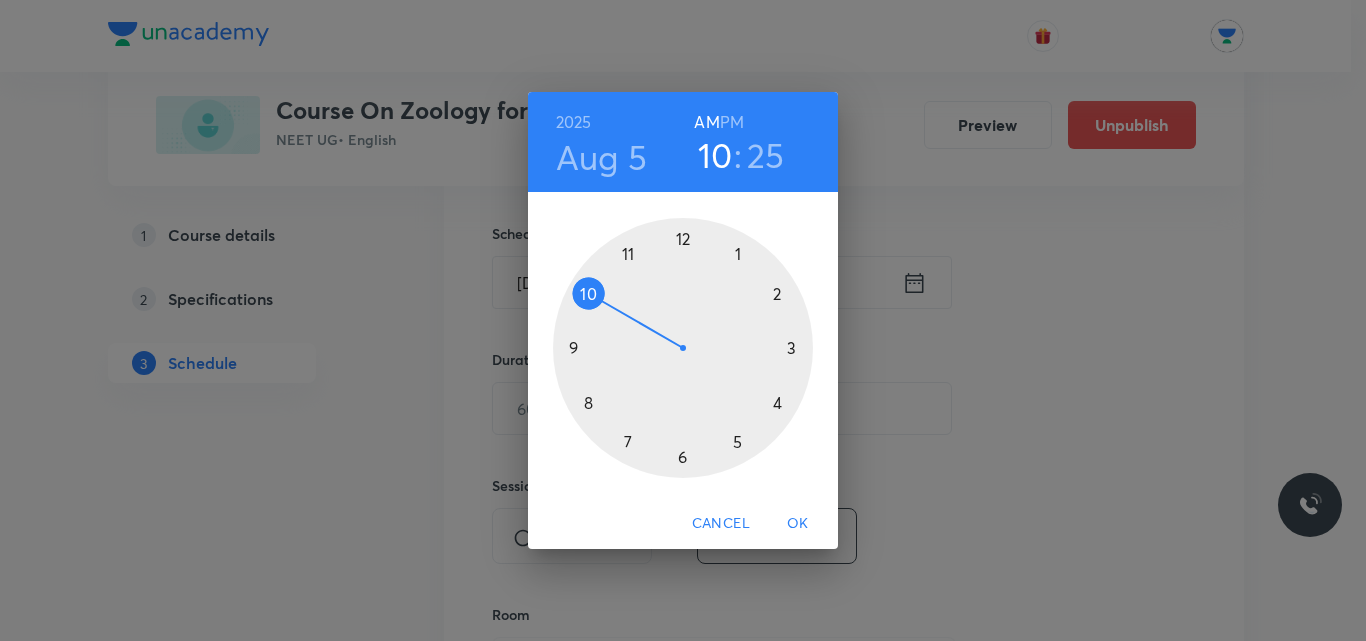 click on "PM" at bounding box center (732, 122) 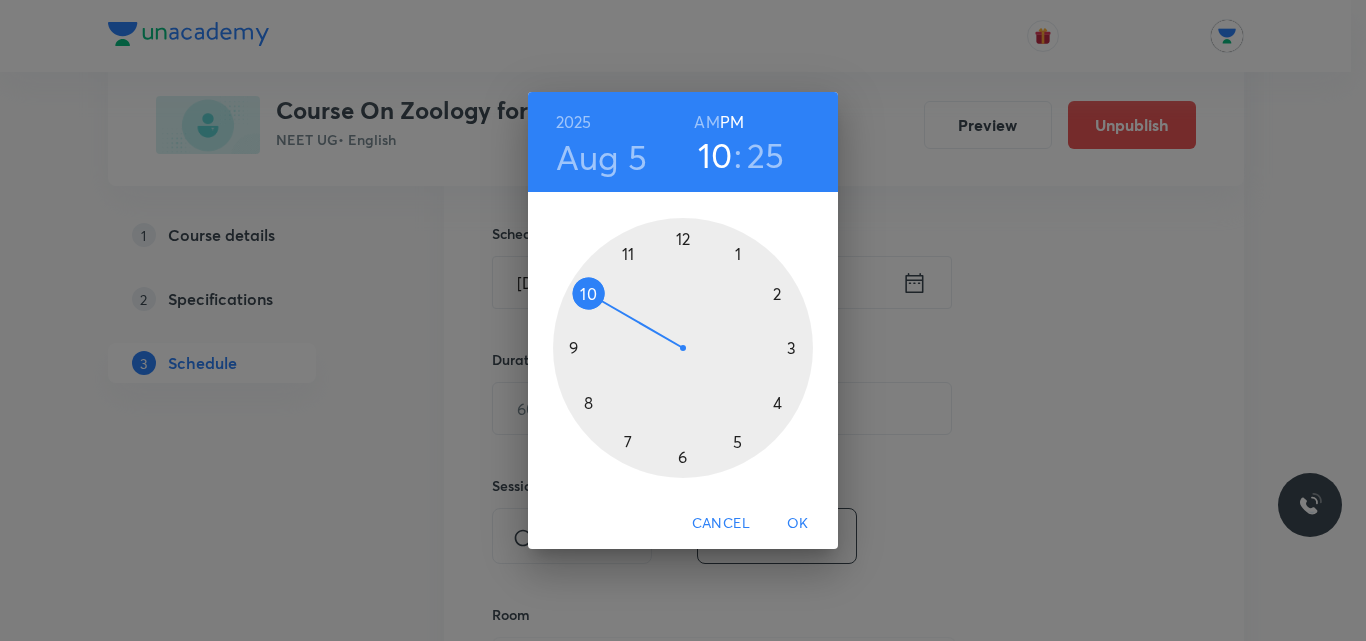 click at bounding box center (683, 348) 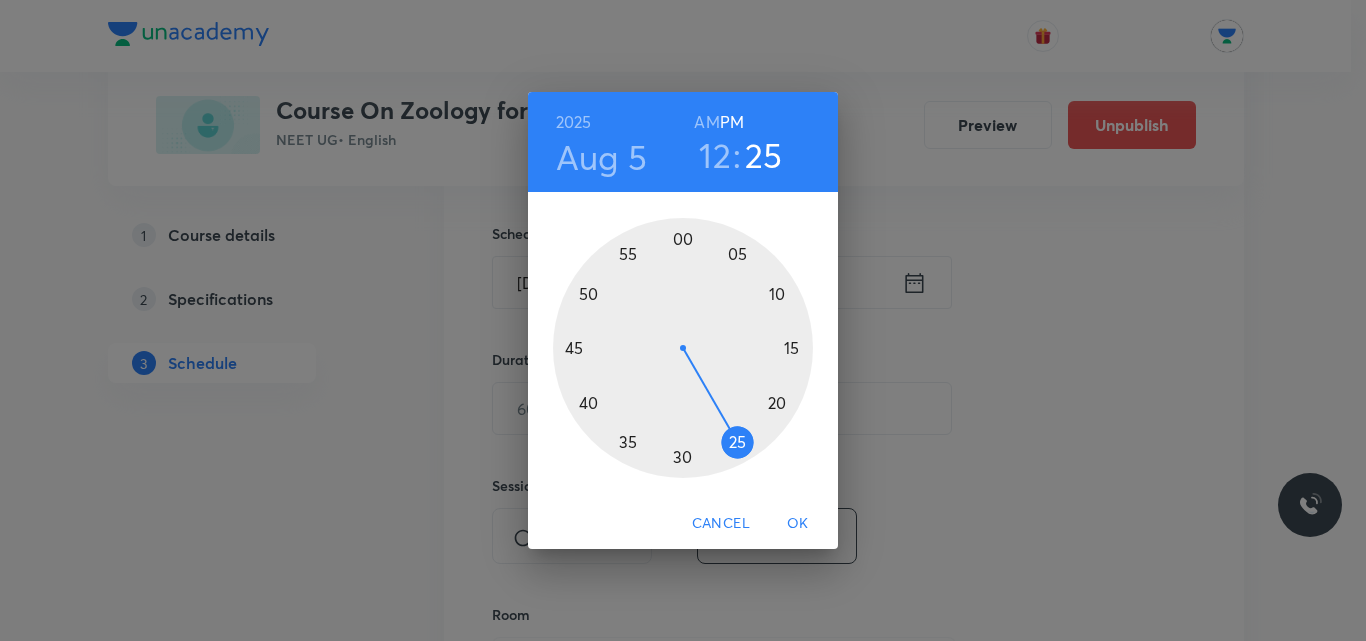 click at bounding box center [683, 348] 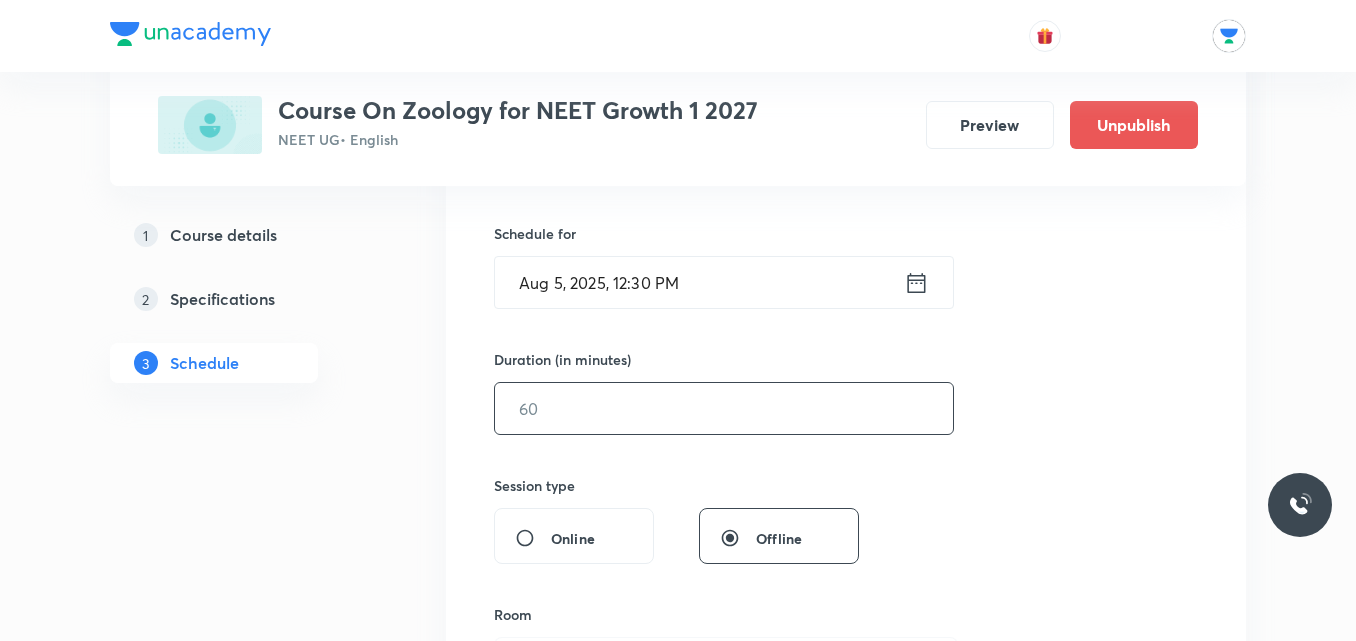 click at bounding box center (724, 408) 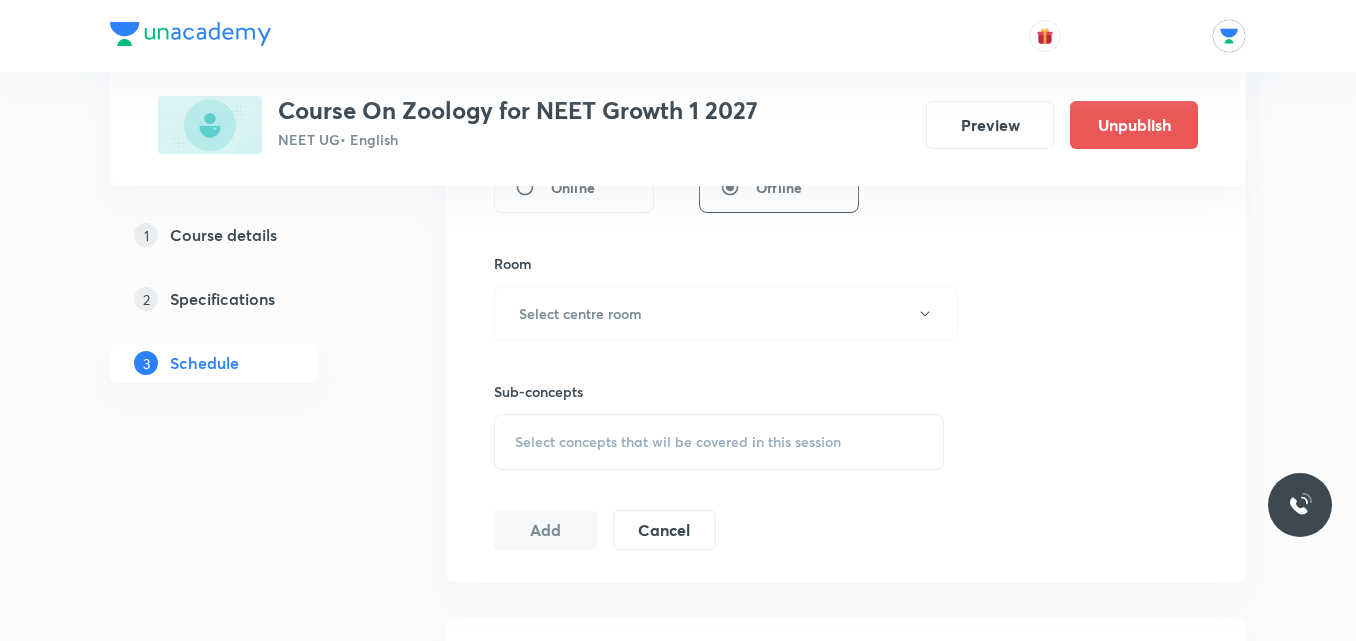 scroll, scrollTop: 874, scrollLeft: 0, axis: vertical 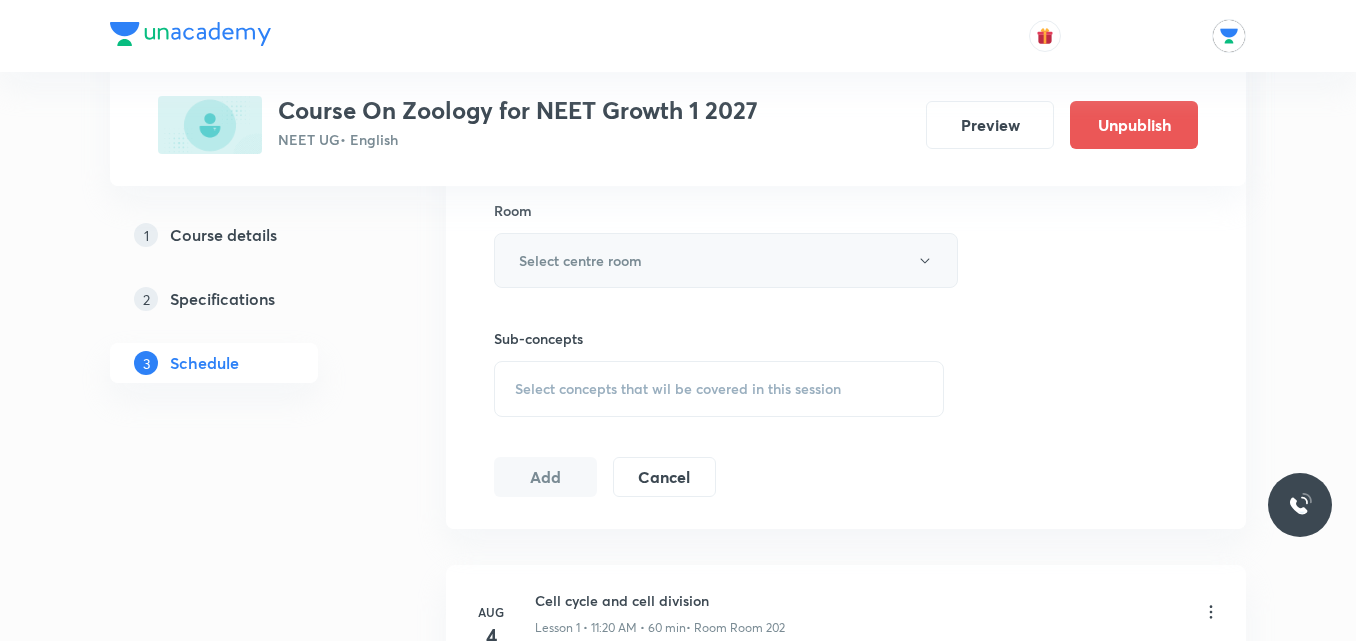 type on "65" 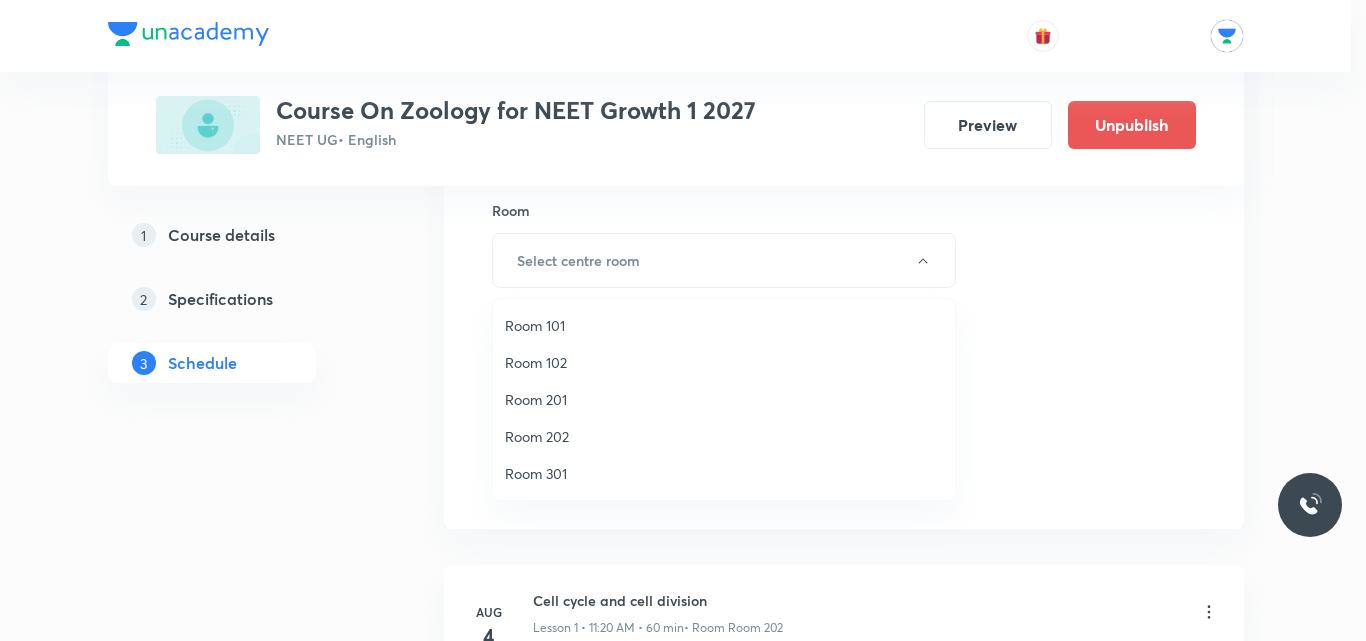click on "Room 202" at bounding box center (724, 436) 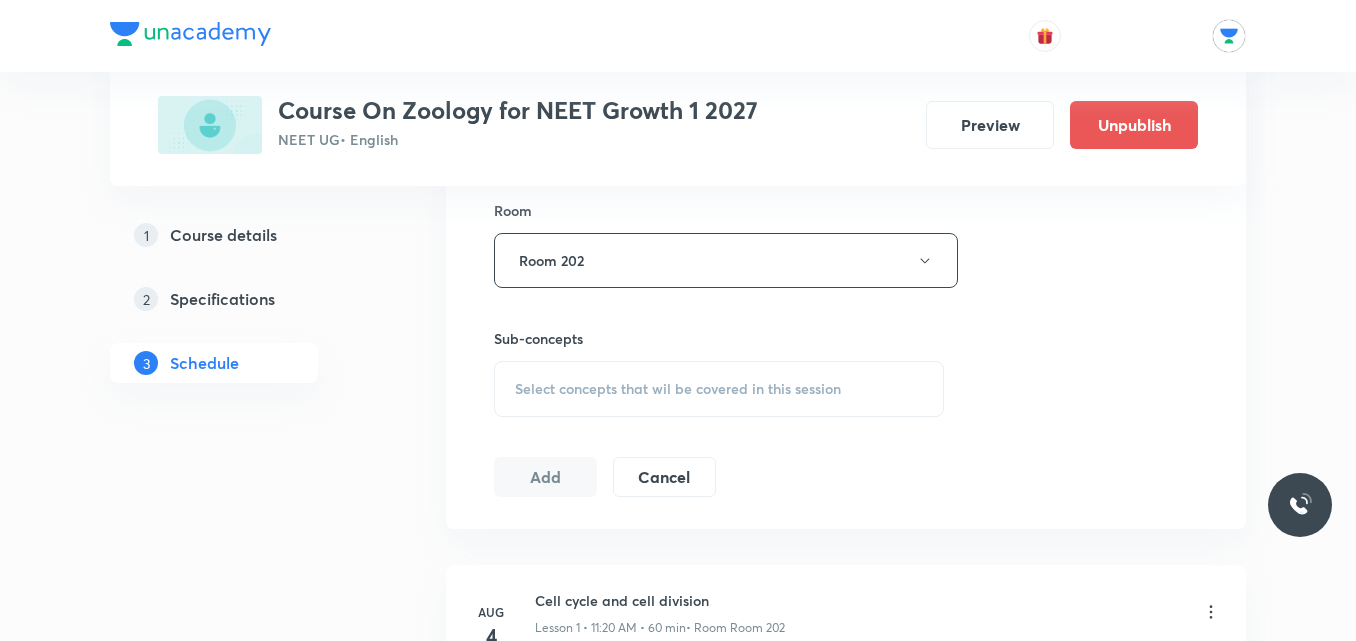 click on "Select concepts that wil be covered in this session" at bounding box center [678, 389] 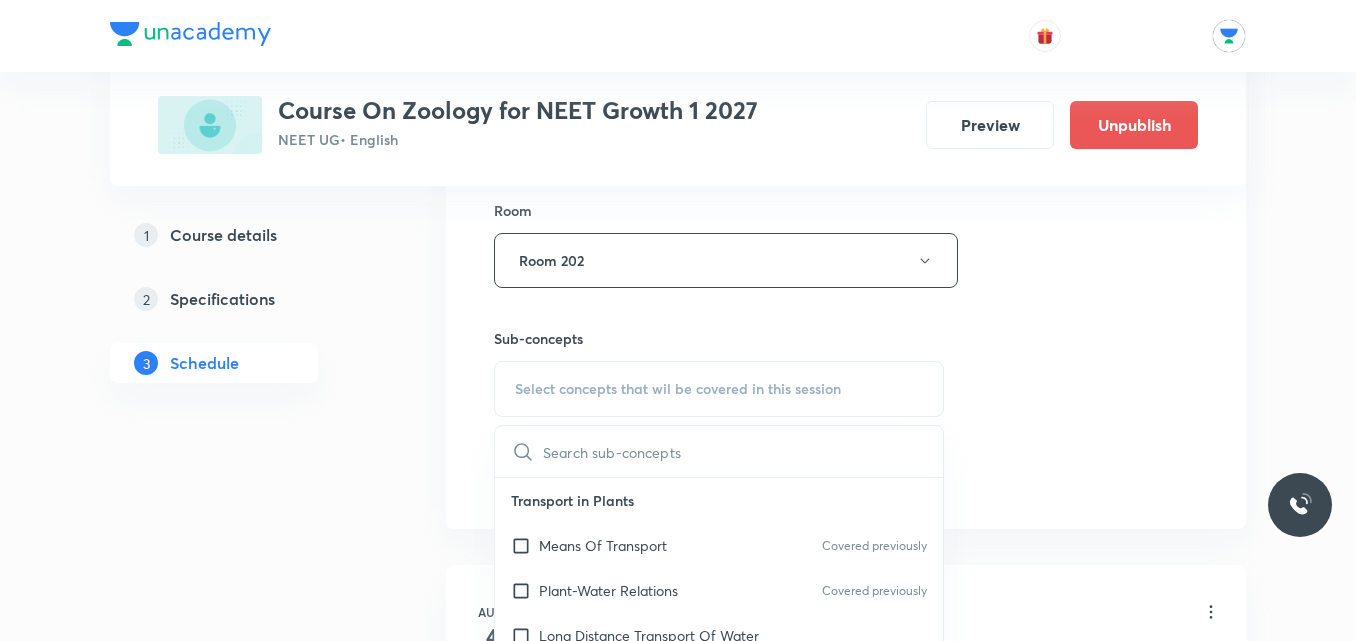 click on "Select concepts that wil be covered in this session" at bounding box center [719, 389] 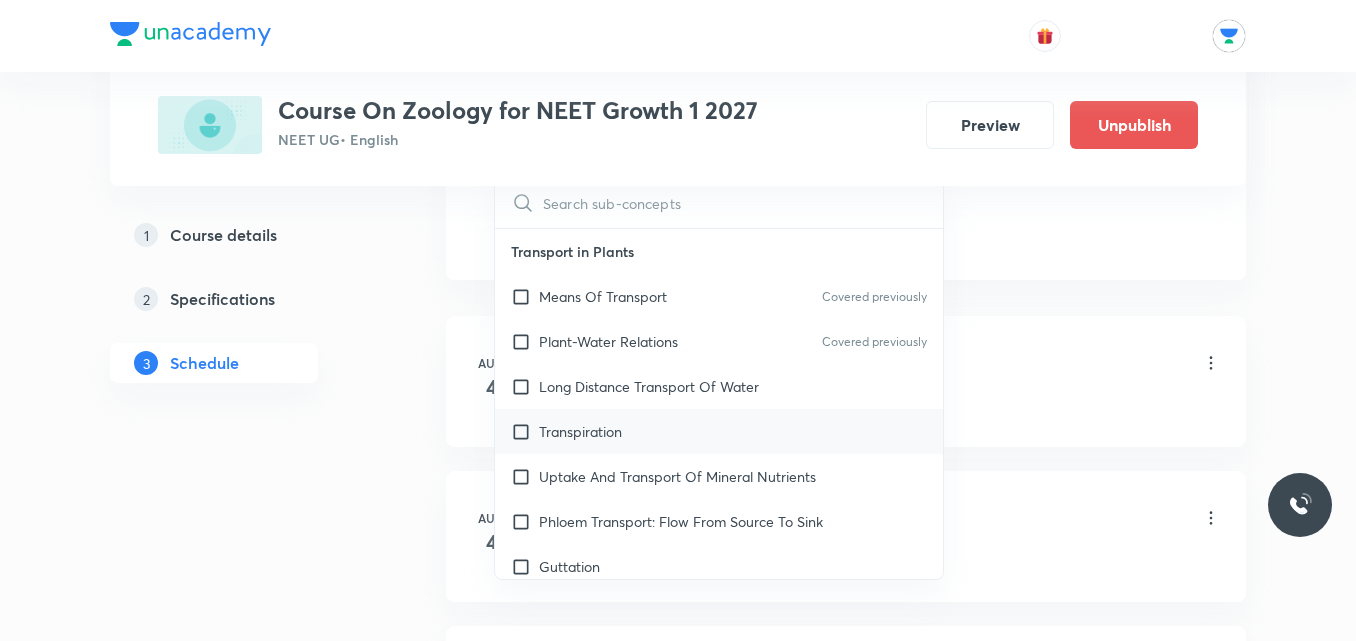 scroll, scrollTop: 1122, scrollLeft: 0, axis: vertical 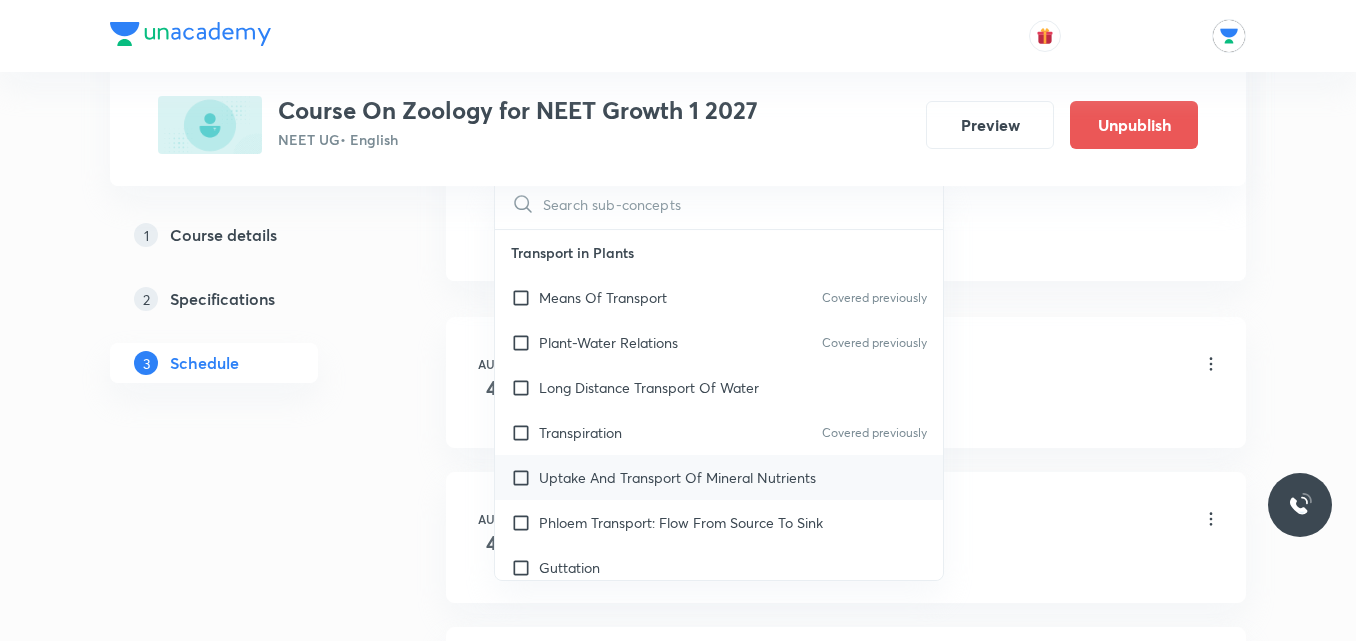 click on "Uptake And Transport Of Mineral Nutrients" at bounding box center (677, 477) 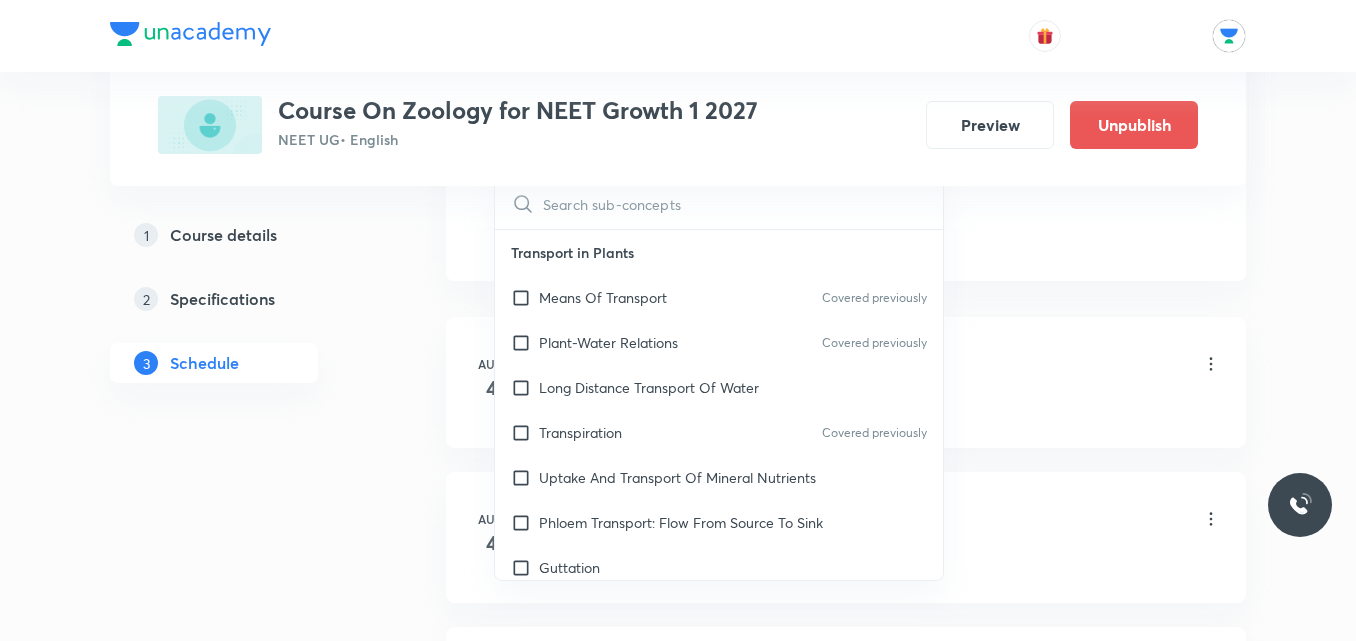 checkbox on "true" 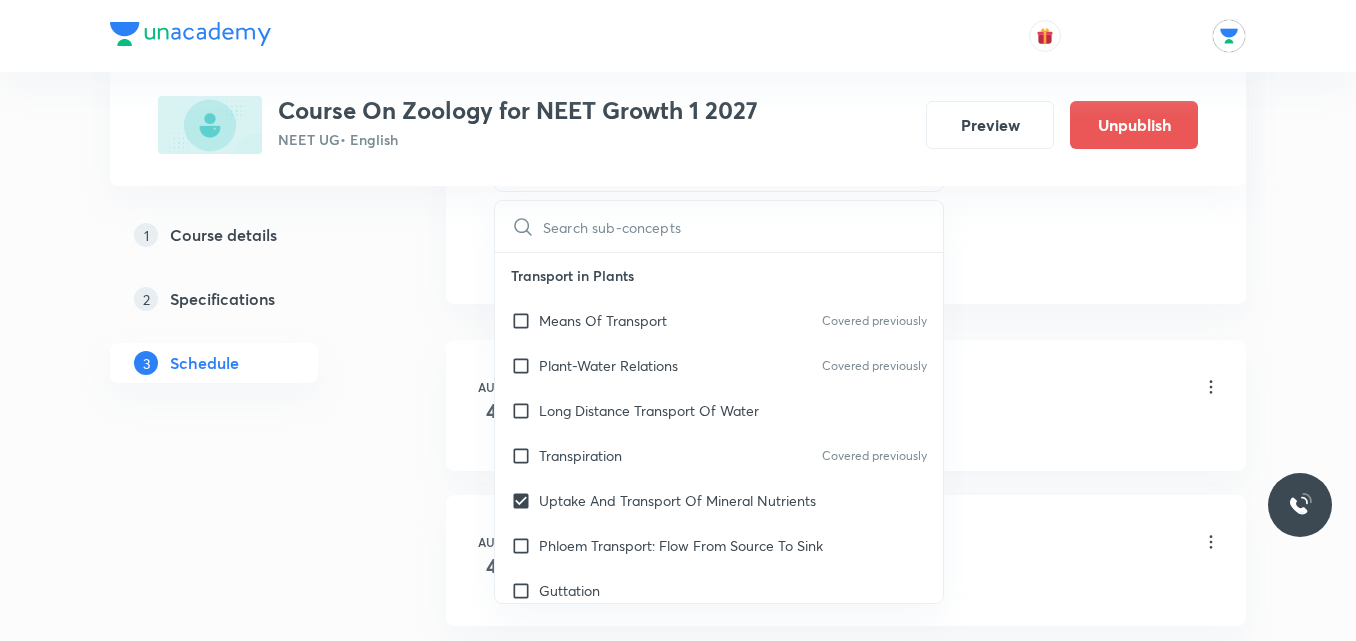 click on "1 Course details 2 Specifications 3 Schedule" at bounding box center (246, 74) 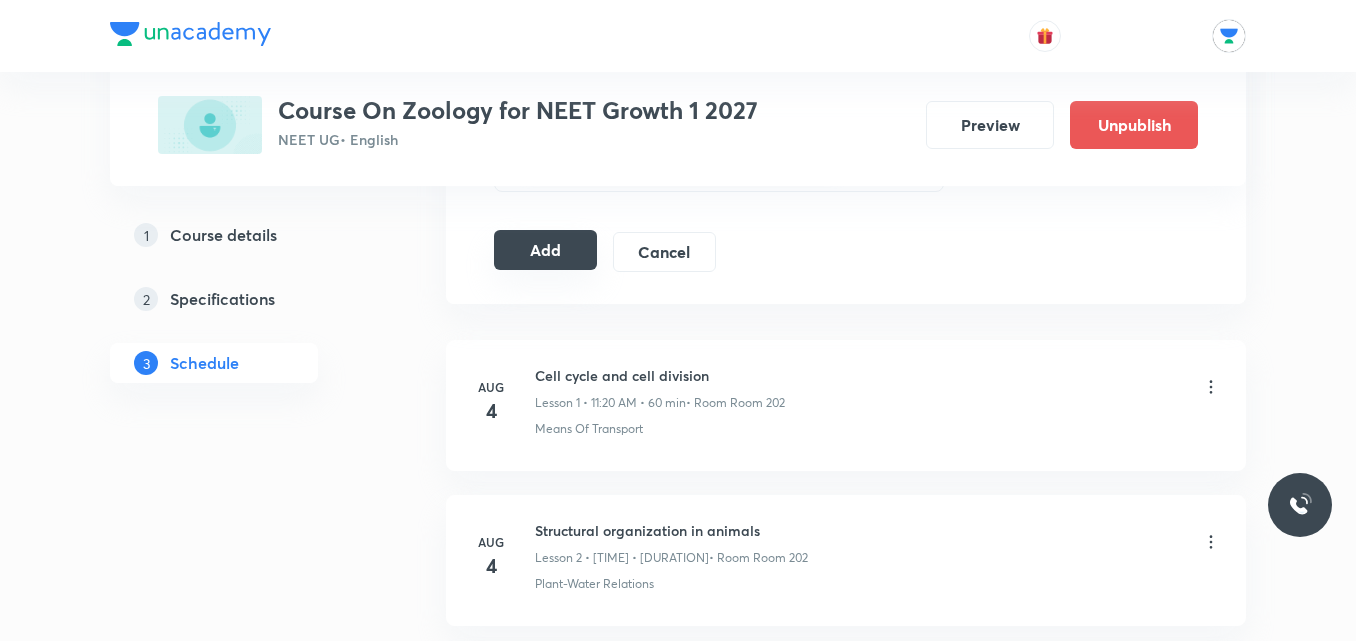 click on "Add" at bounding box center [545, 250] 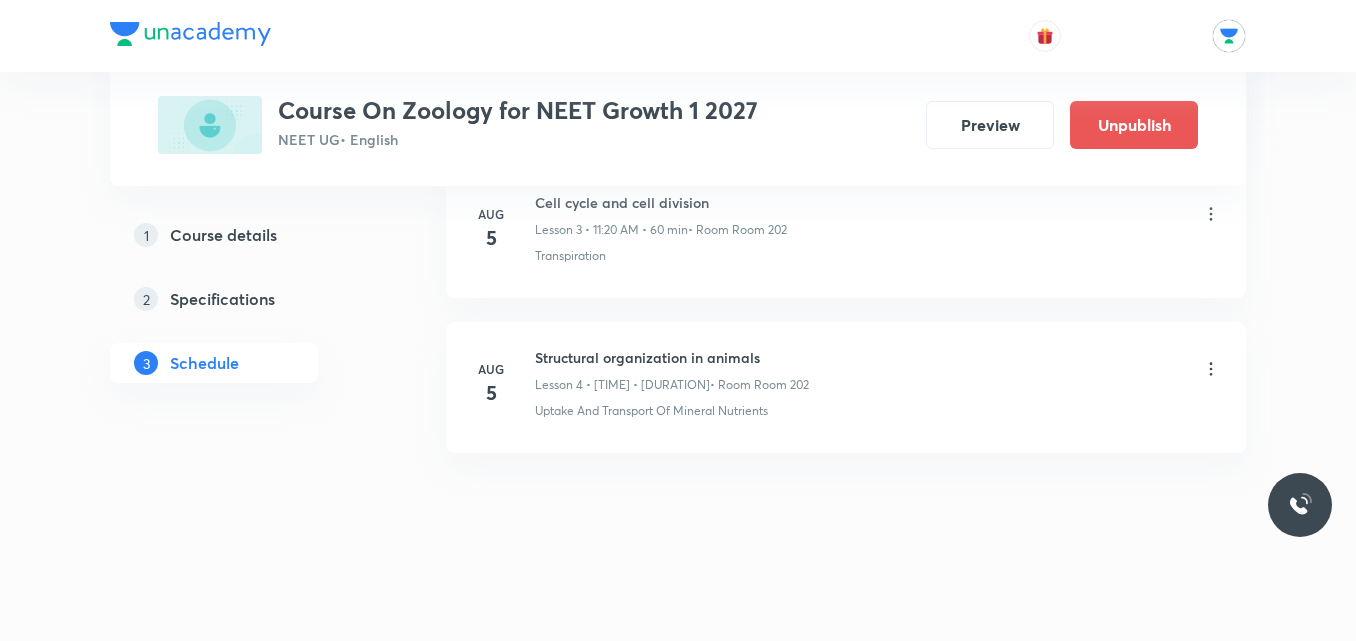 scroll, scrollTop: 508, scrollLeft: 0, axis: vertical 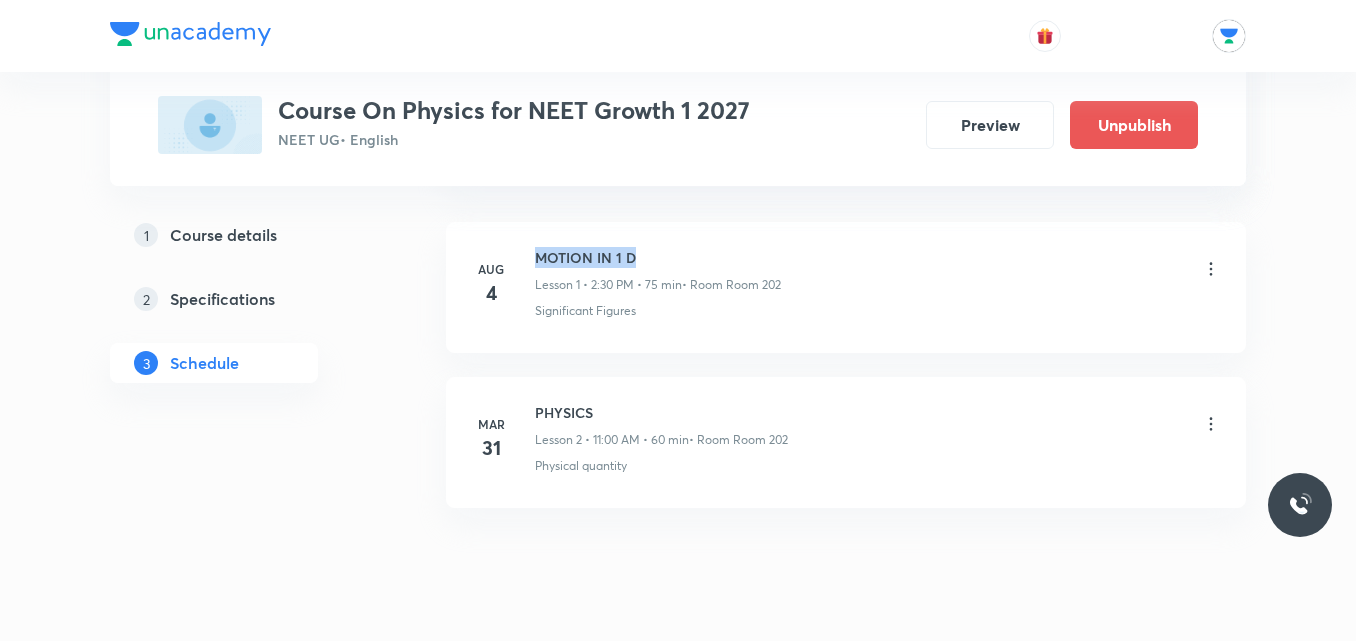 drag, startPoint x: 537, startPoint y: 257, endPoint x: 660, endPoint y: 259, distance: 123.01626 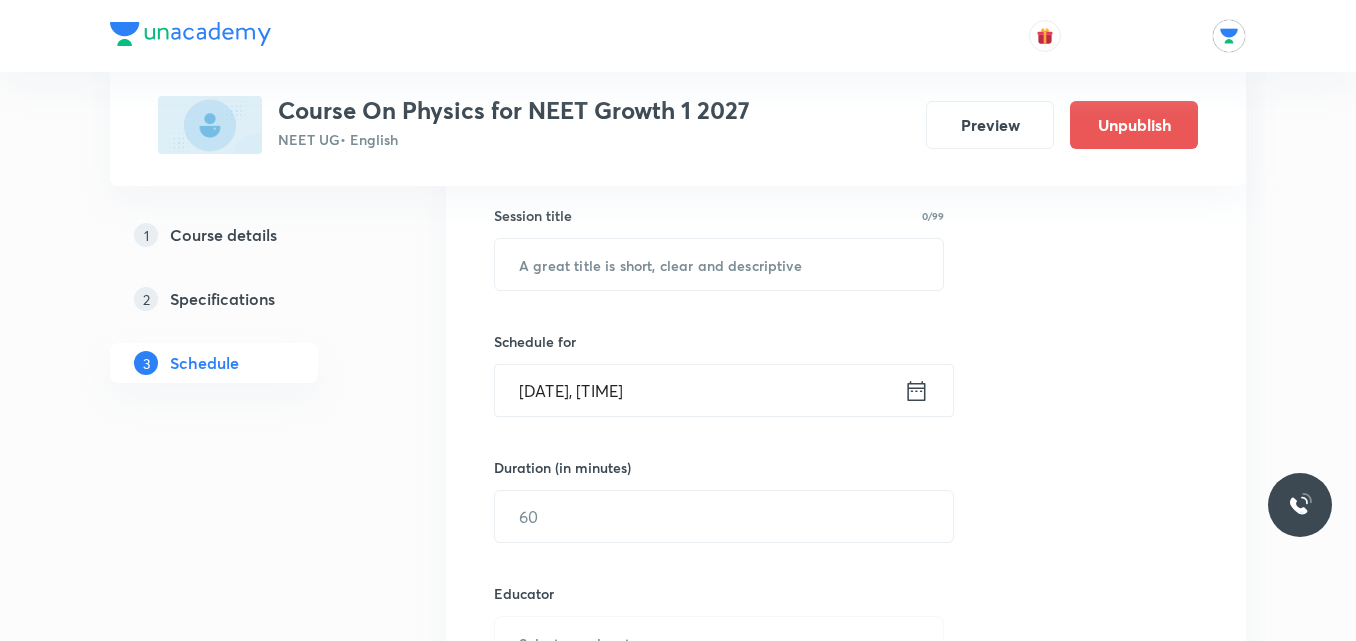 scroll, scrollTop: 397, scrollLeft: 0, axis: vertical 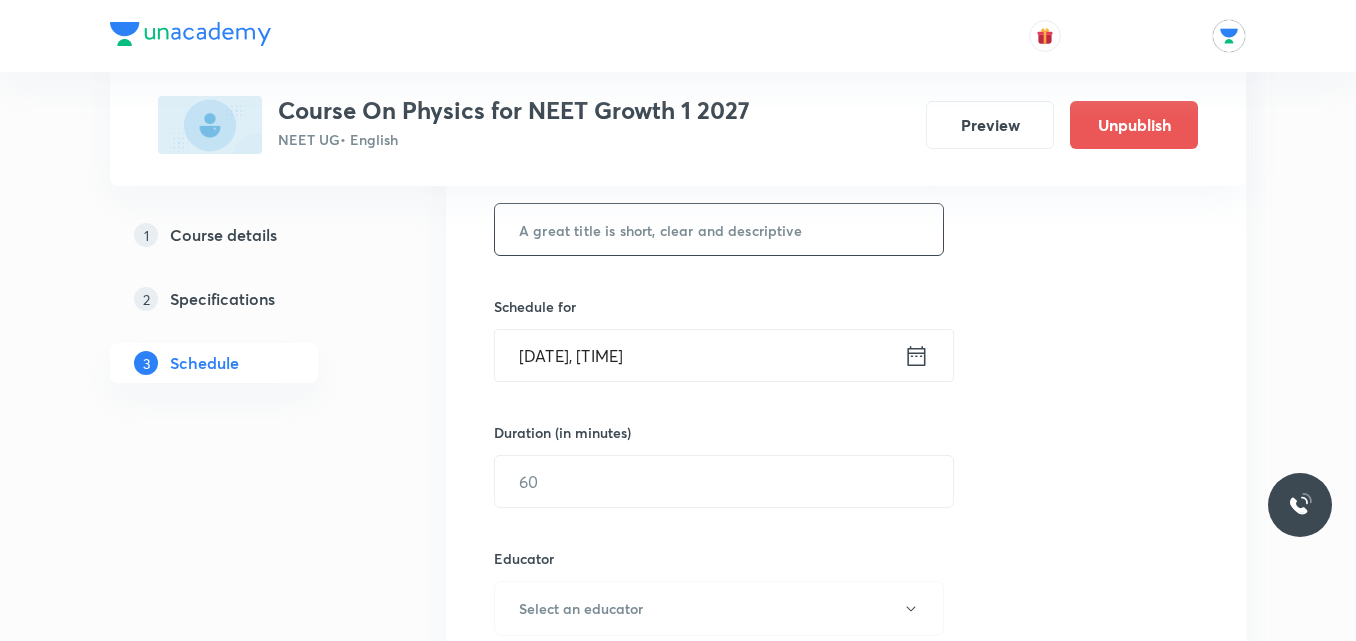 click at bounding box center (719, 229) 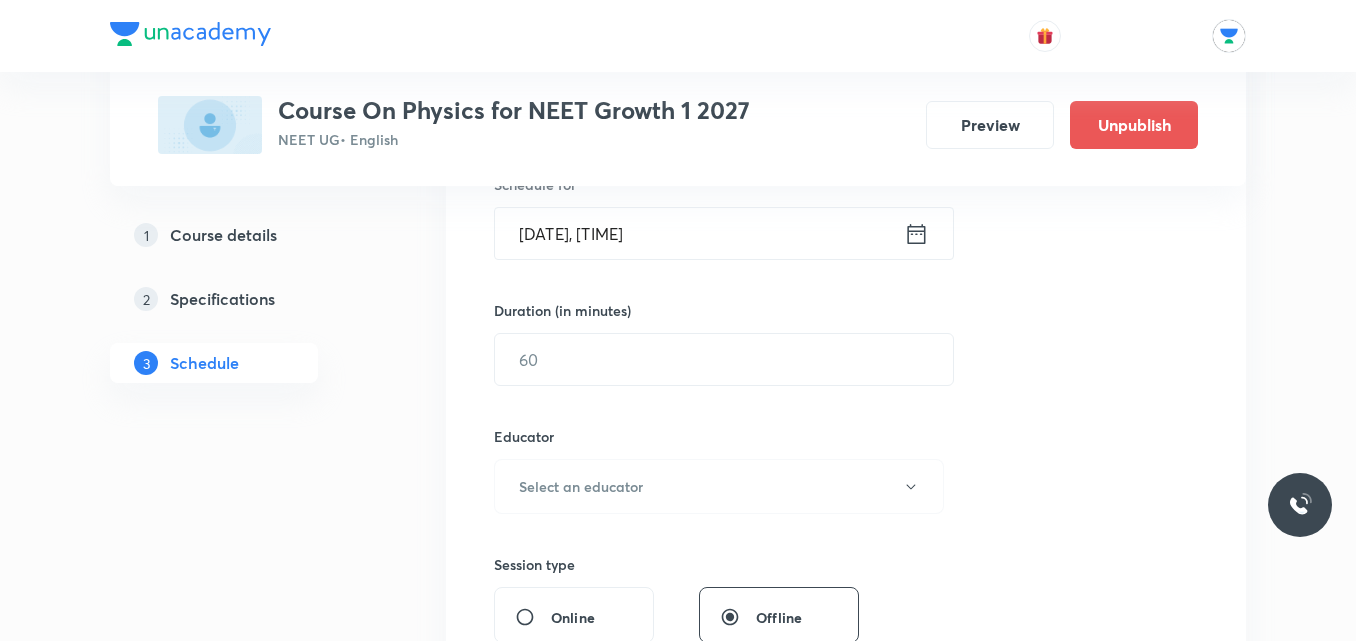 scroll, scrollTop: 542, scrollLeft: 0, axis: vertical 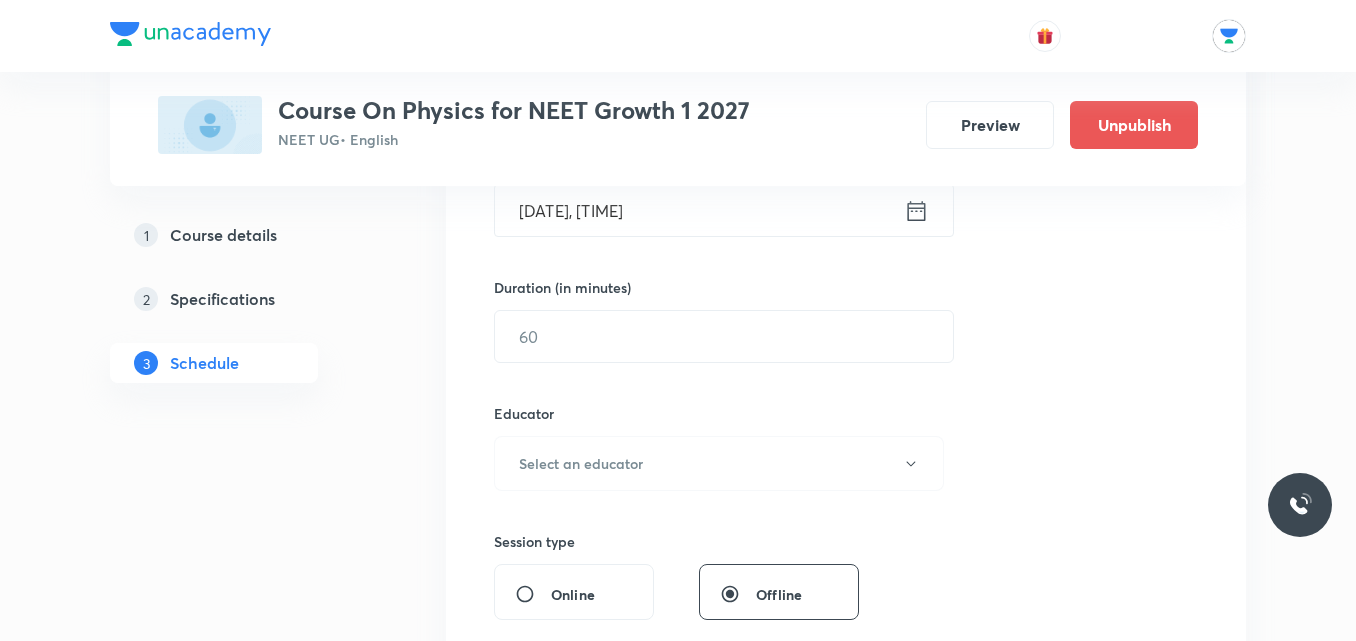 type on "MOTION IN 1 D" 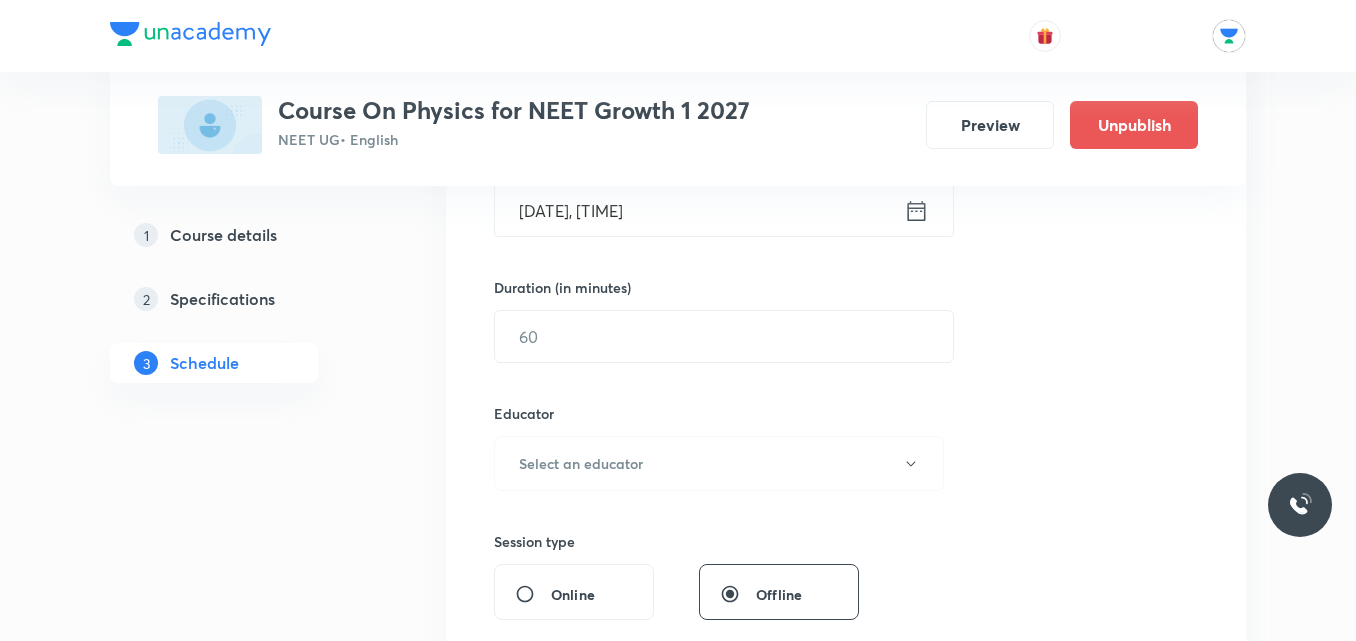 click 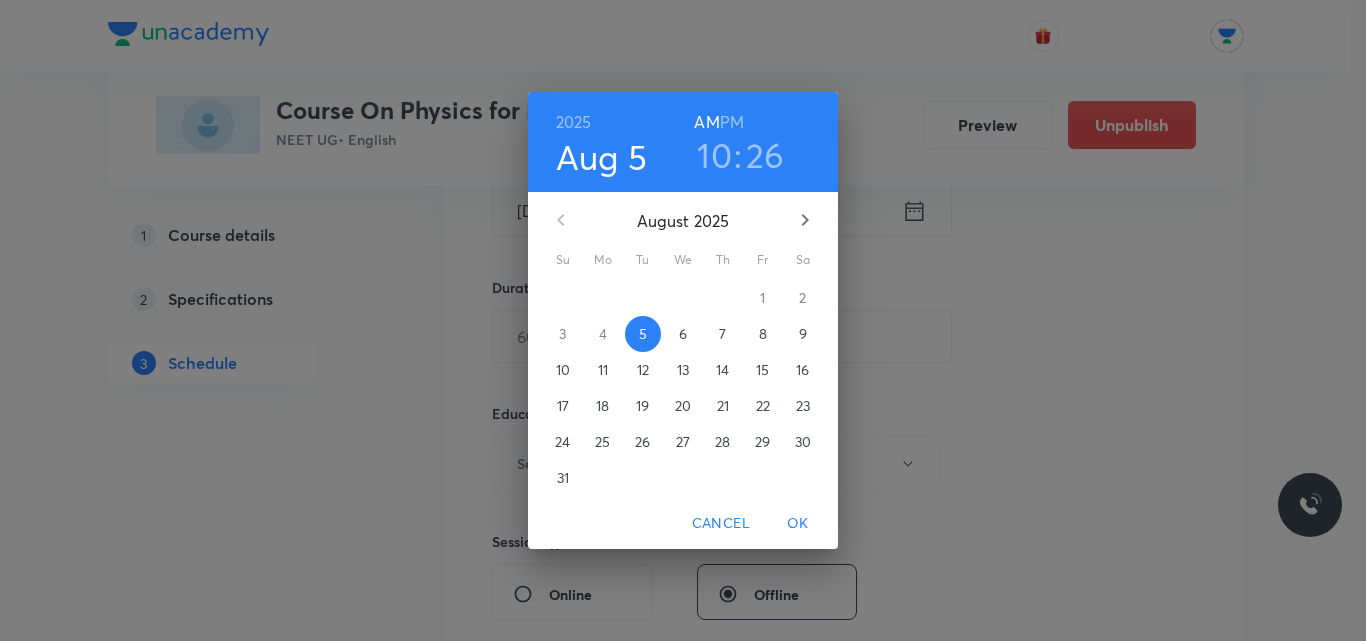 click on "PM" at bounding box center (732, 122) 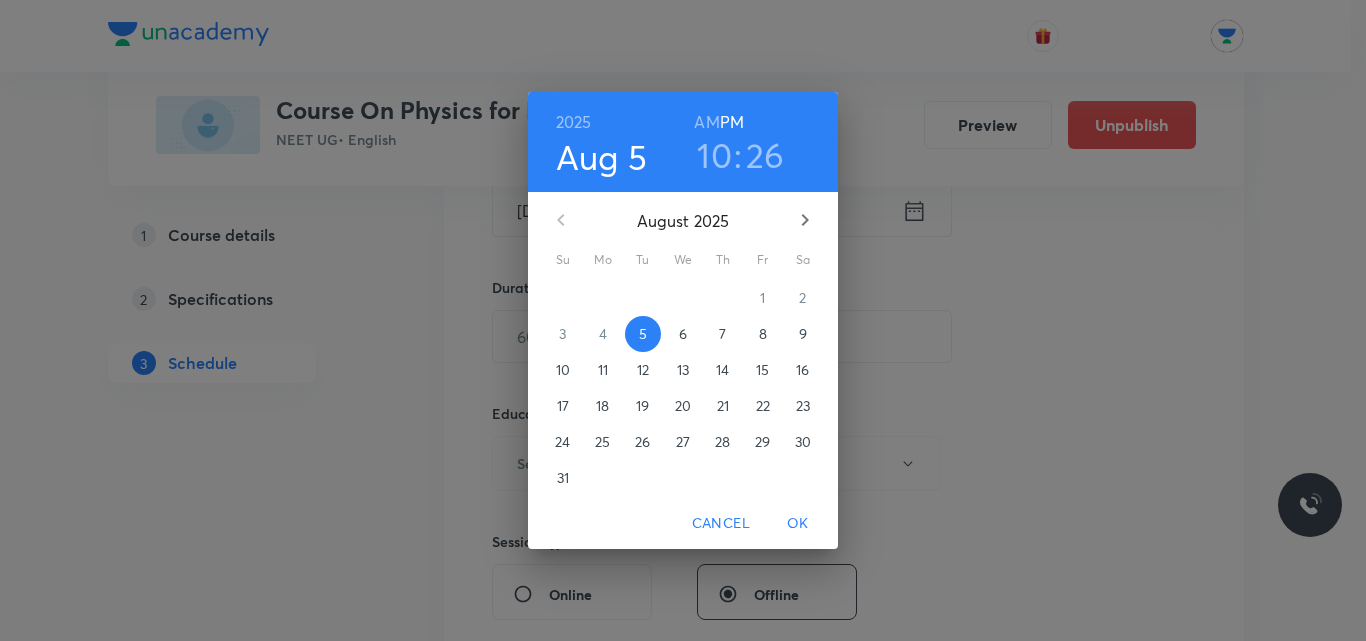 click on "10" at bounding box center [714, 155] 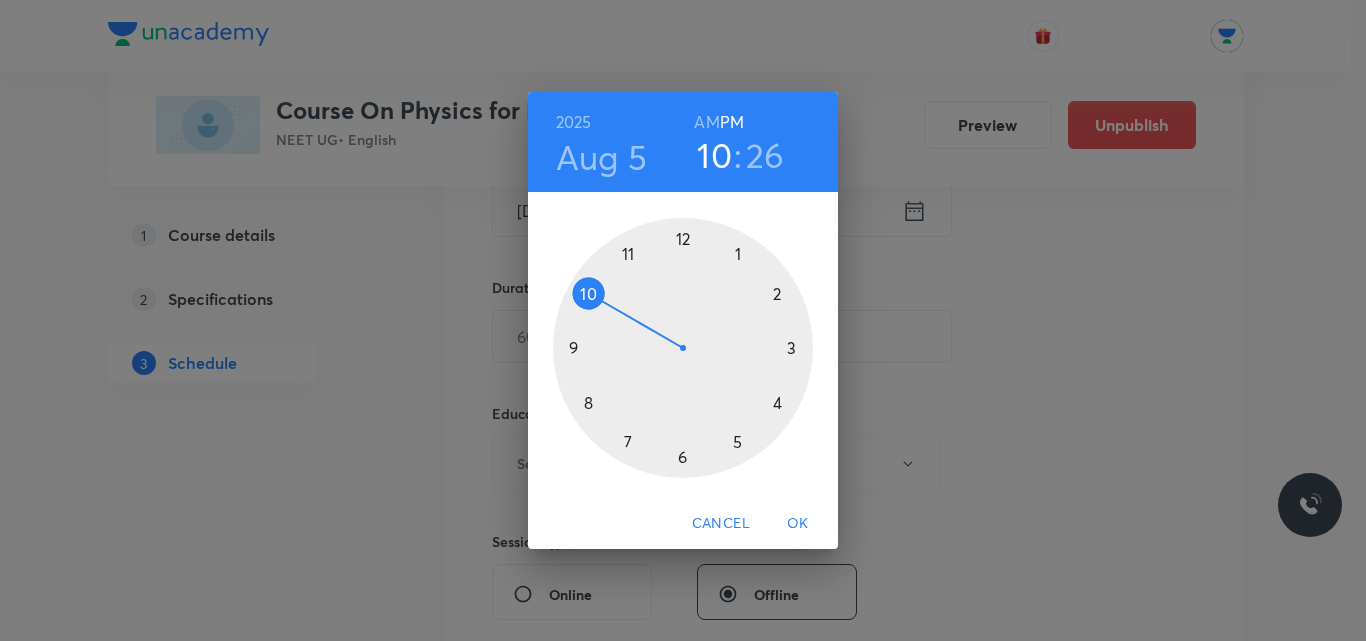 click at bounding box center (683, 348) 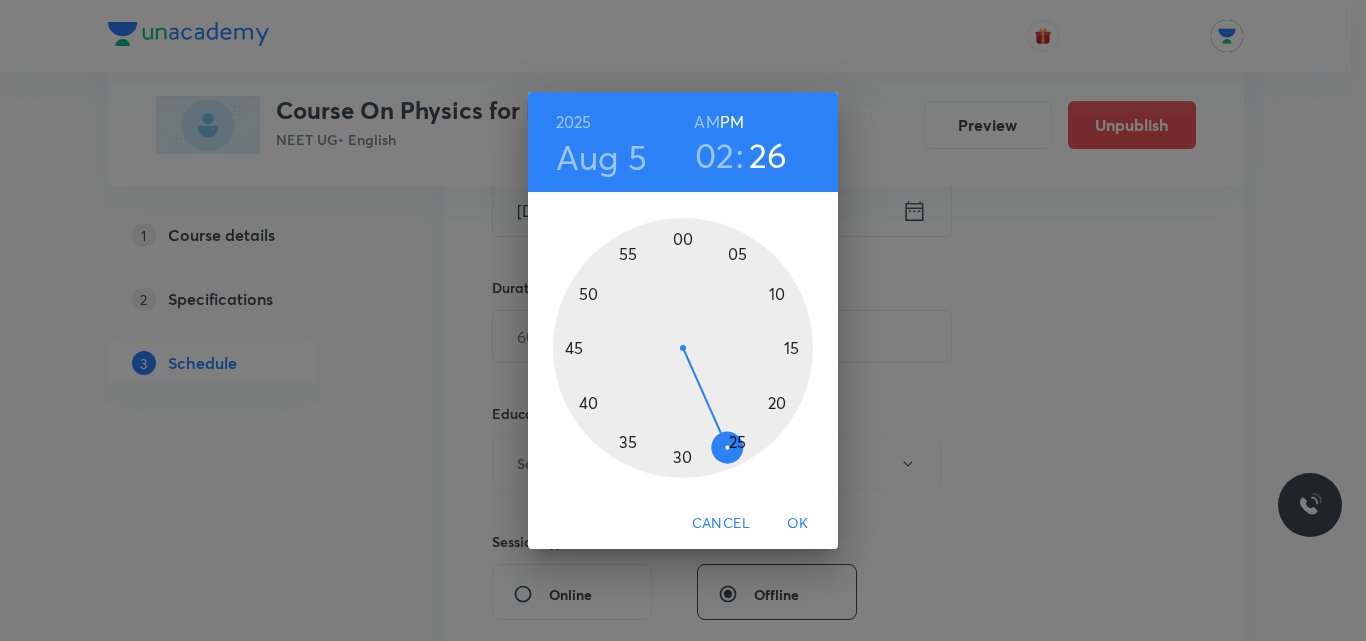 click at bounding box center (683, 348) 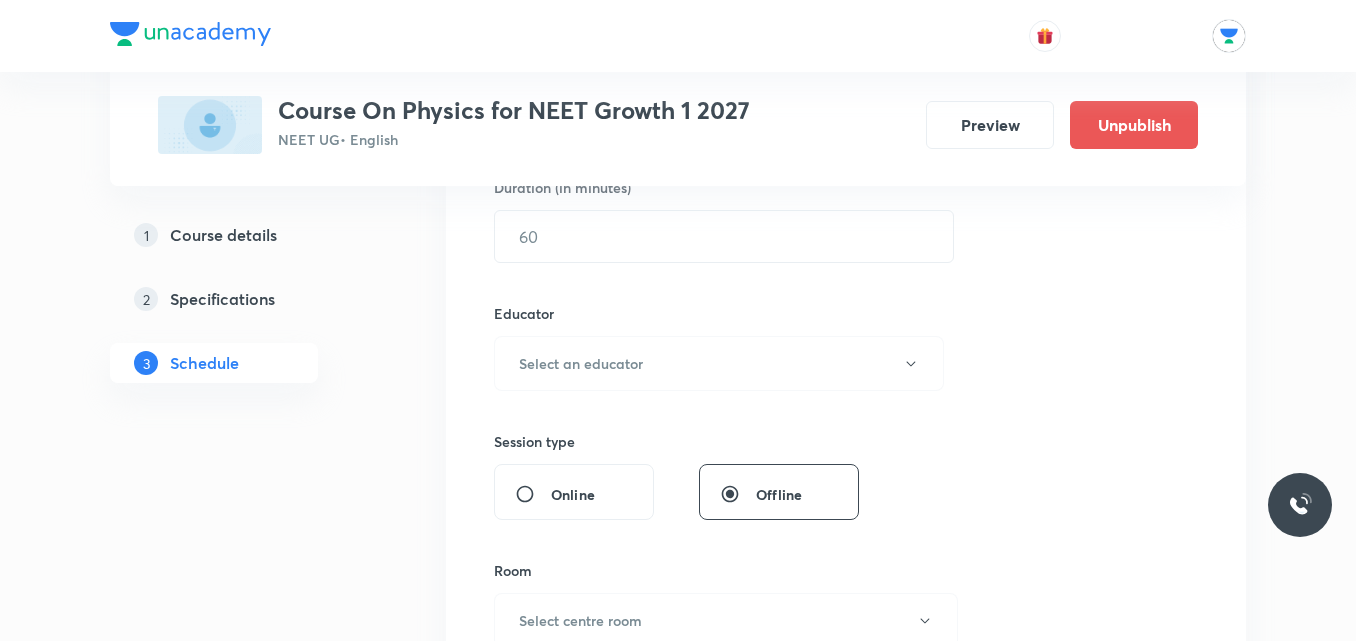 scroll, scrollTop: 509, scrollLeft: 0, axis: vertical 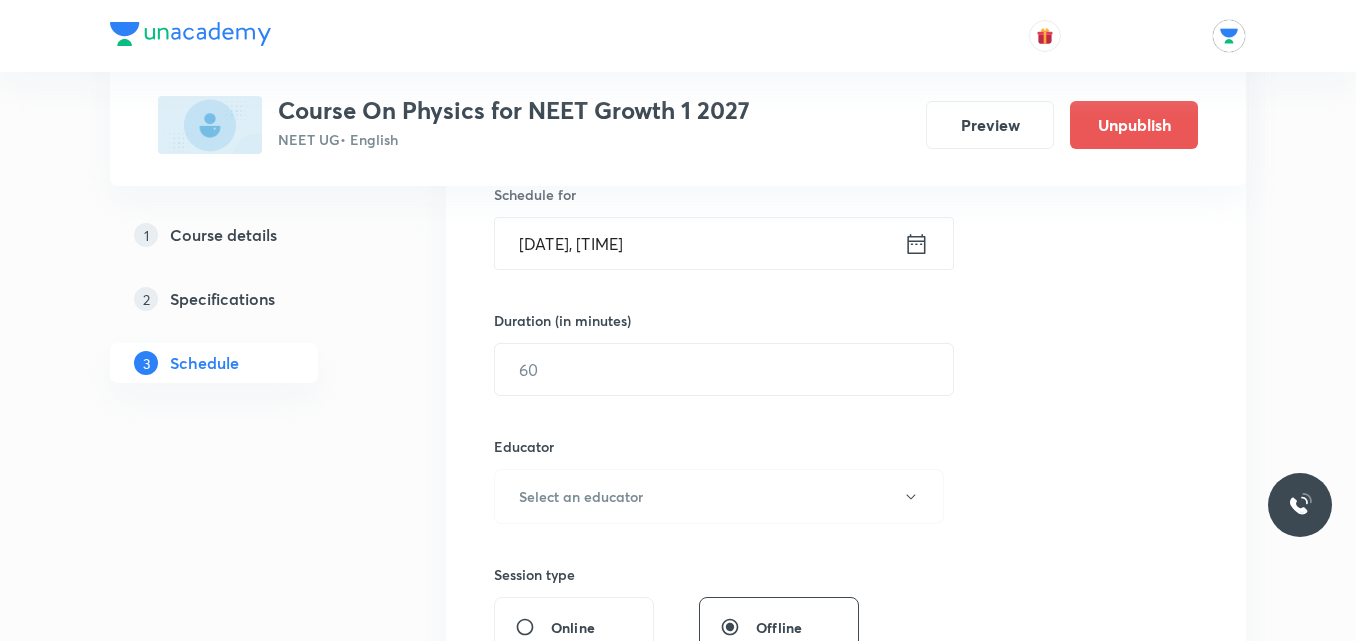 click 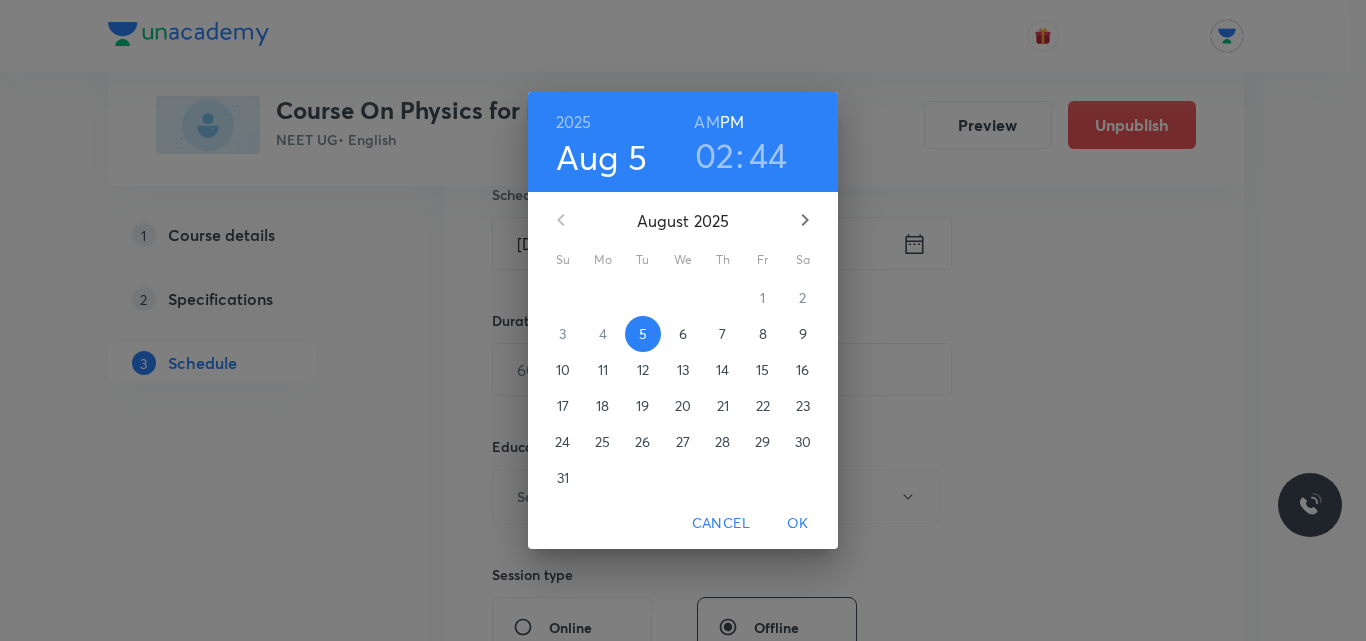 click on "44" at bounding box center [768, 155] 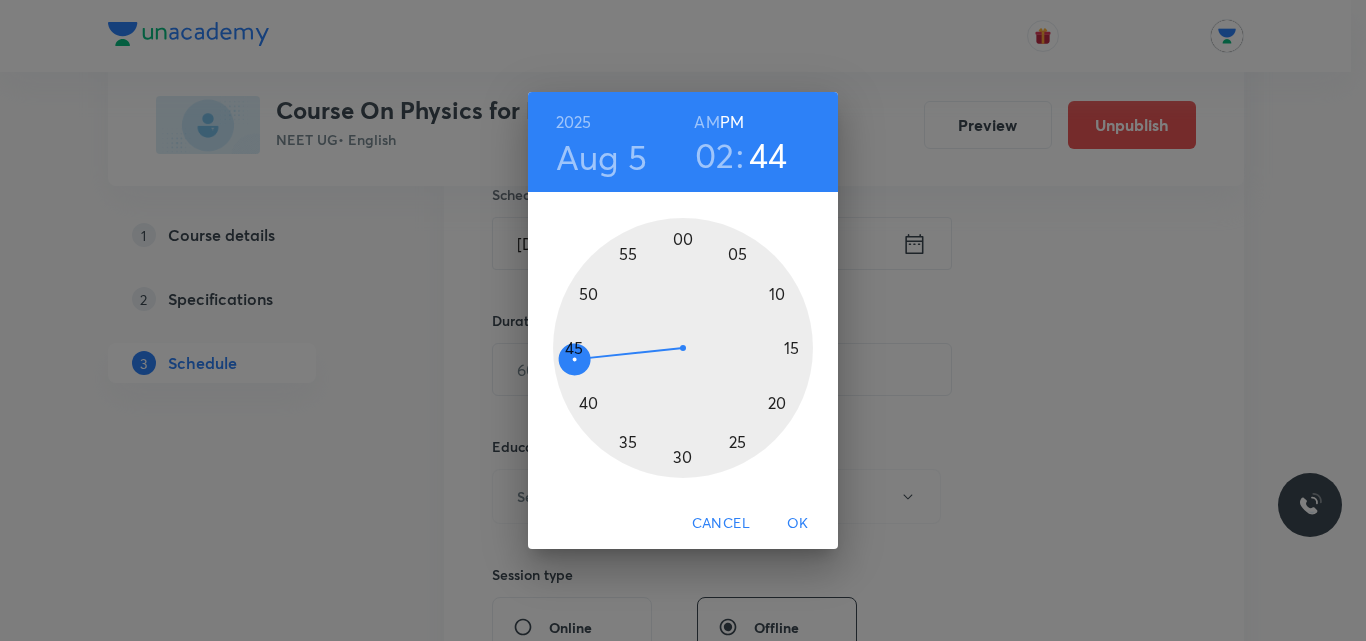 click at bounding box center (683, 348) 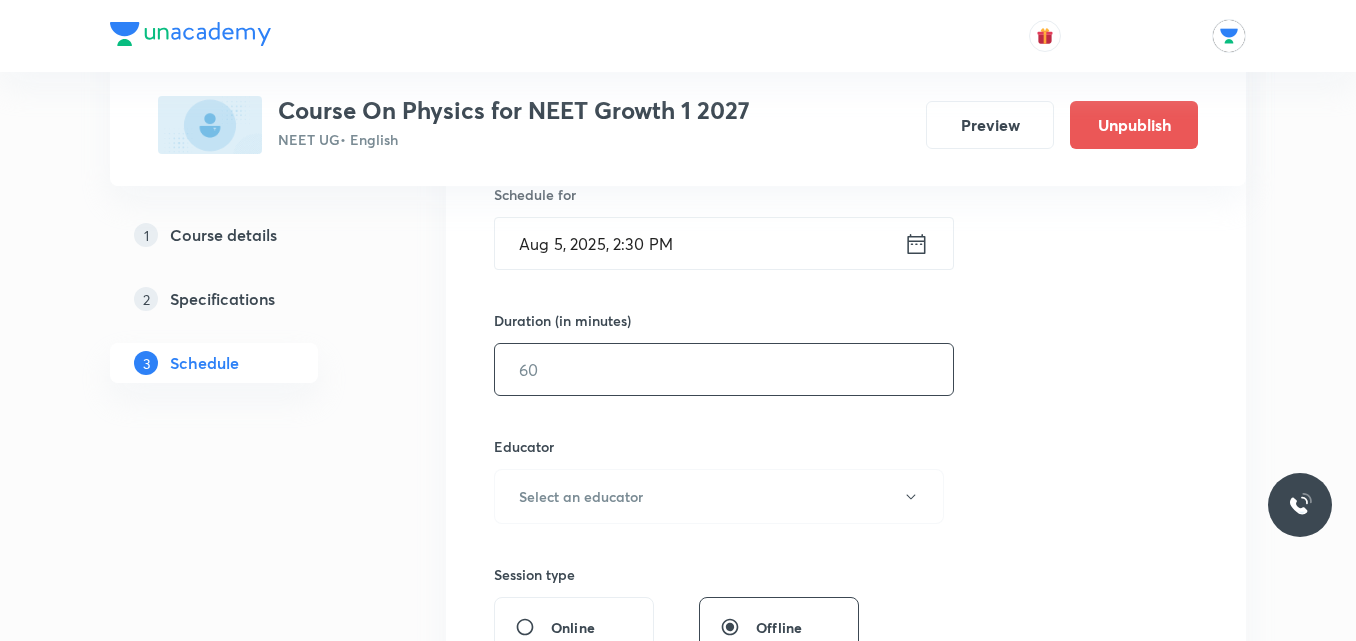 click at bounding box center [724, 369] 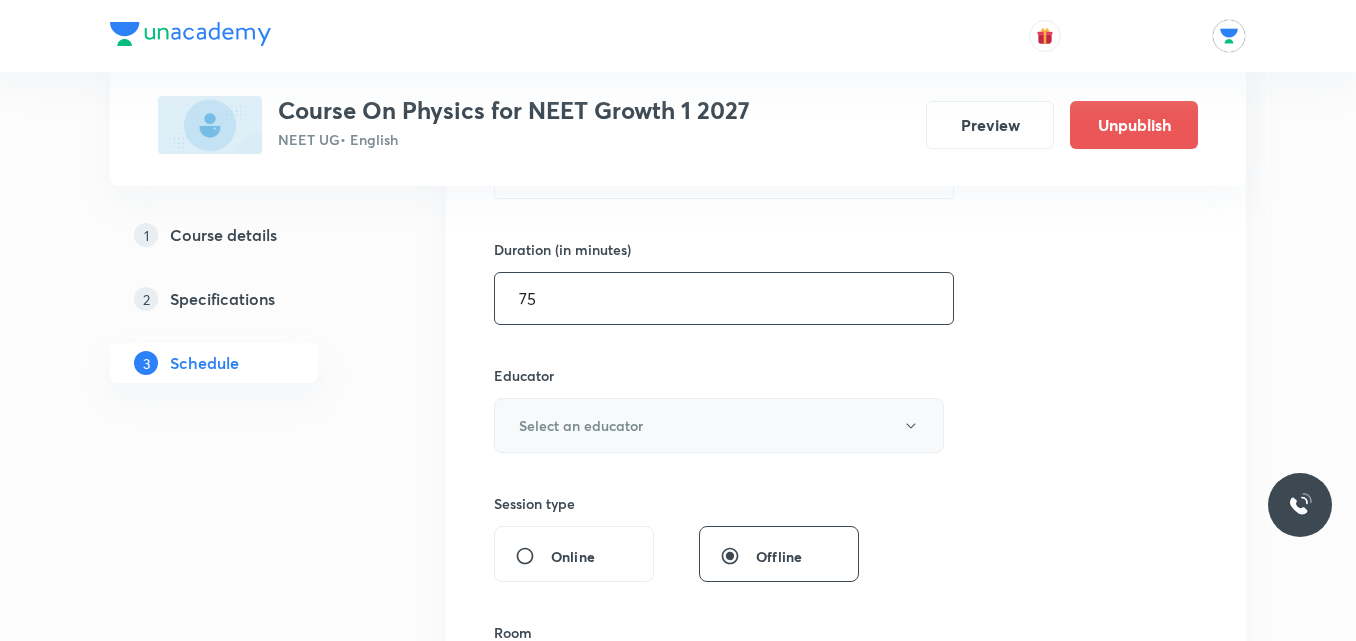 scroll, scrollTop: 581, scrollLeft: 0, axis: vertical 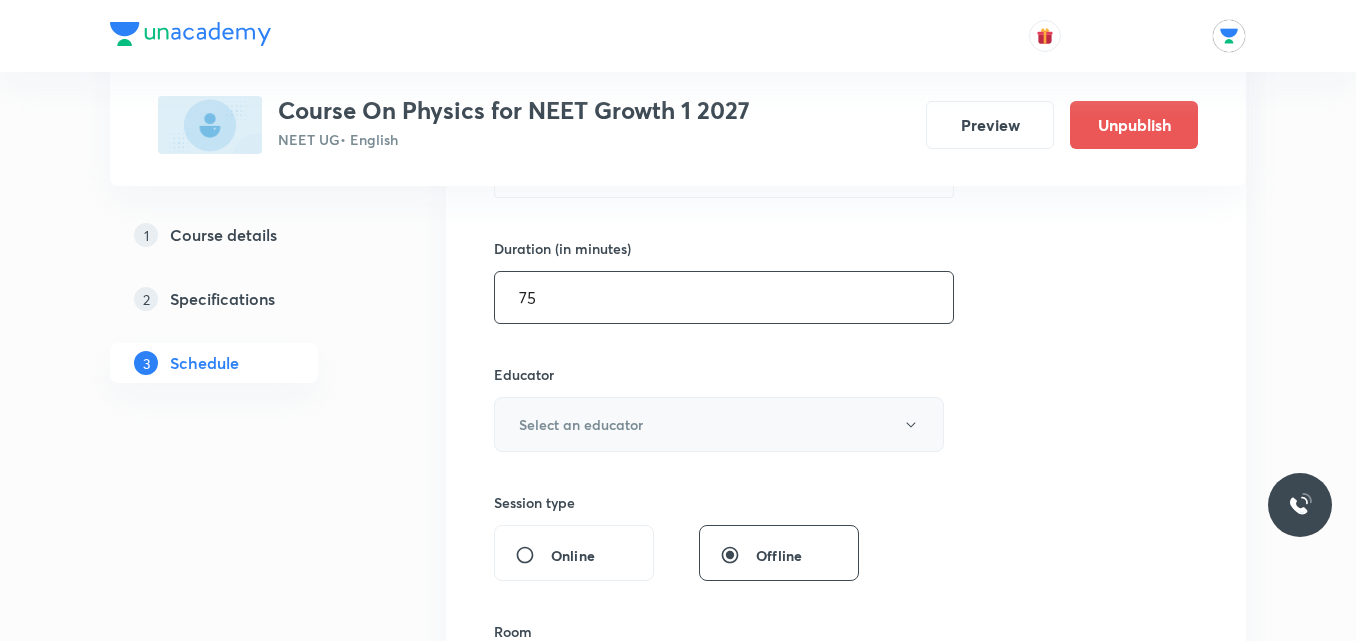 type on "75" 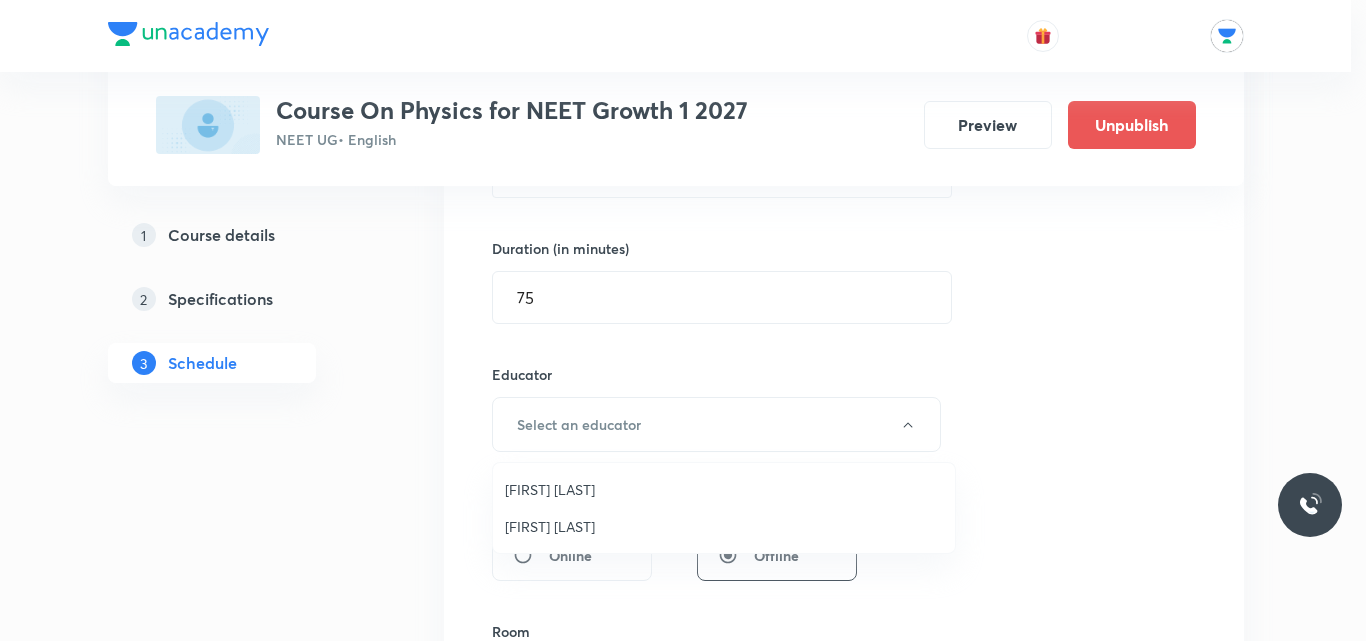 click on "Rajan Naman" at bounding box center [724, 526] 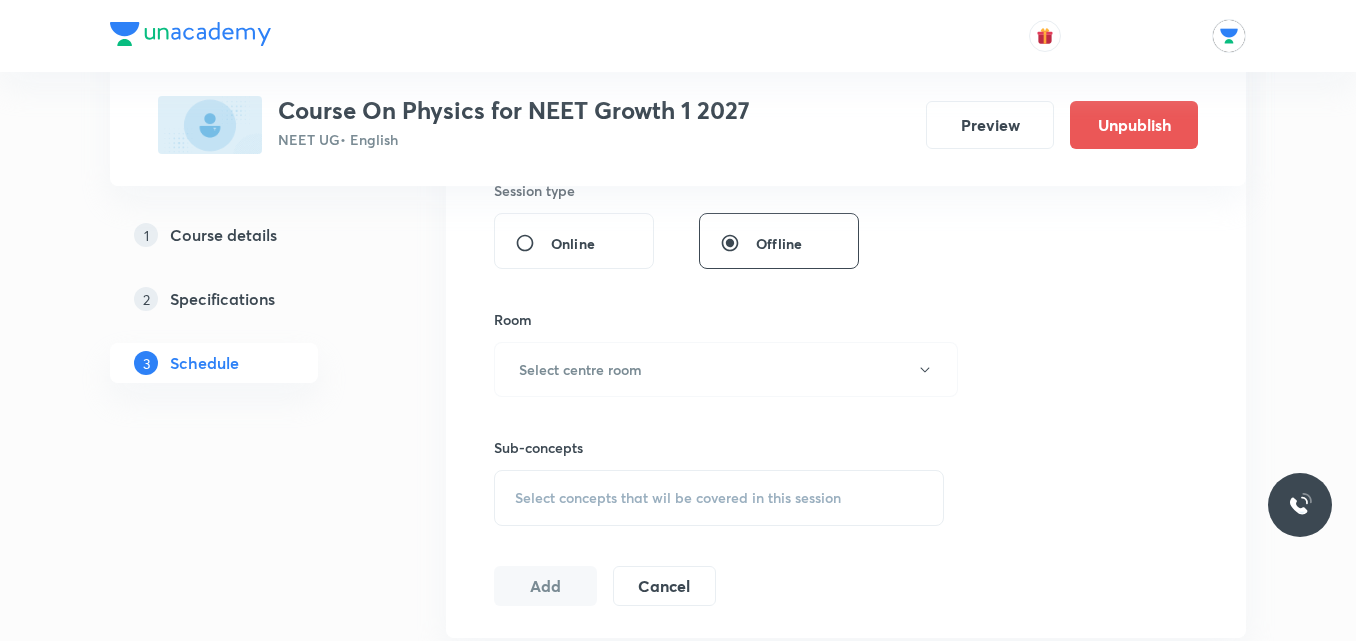 scroll, scrollTop: 952, scrollLeft: 0, axis: vertical 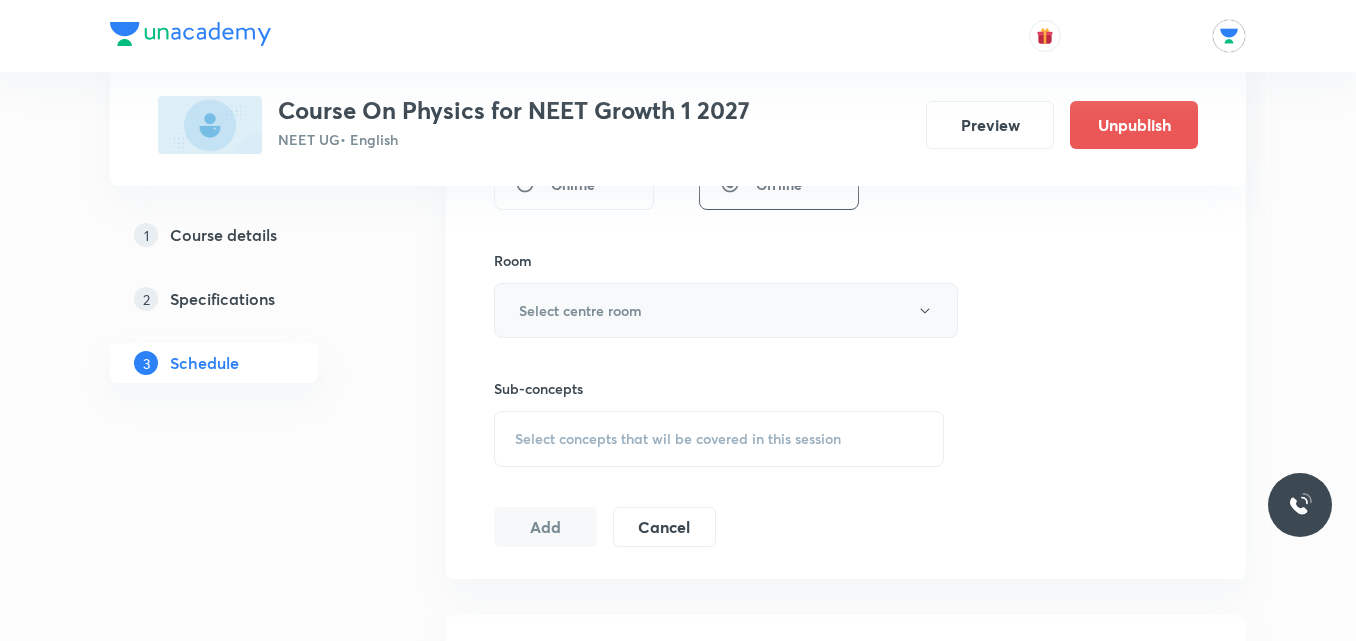 click on "Select centre room" at bounding box center (726, 310) 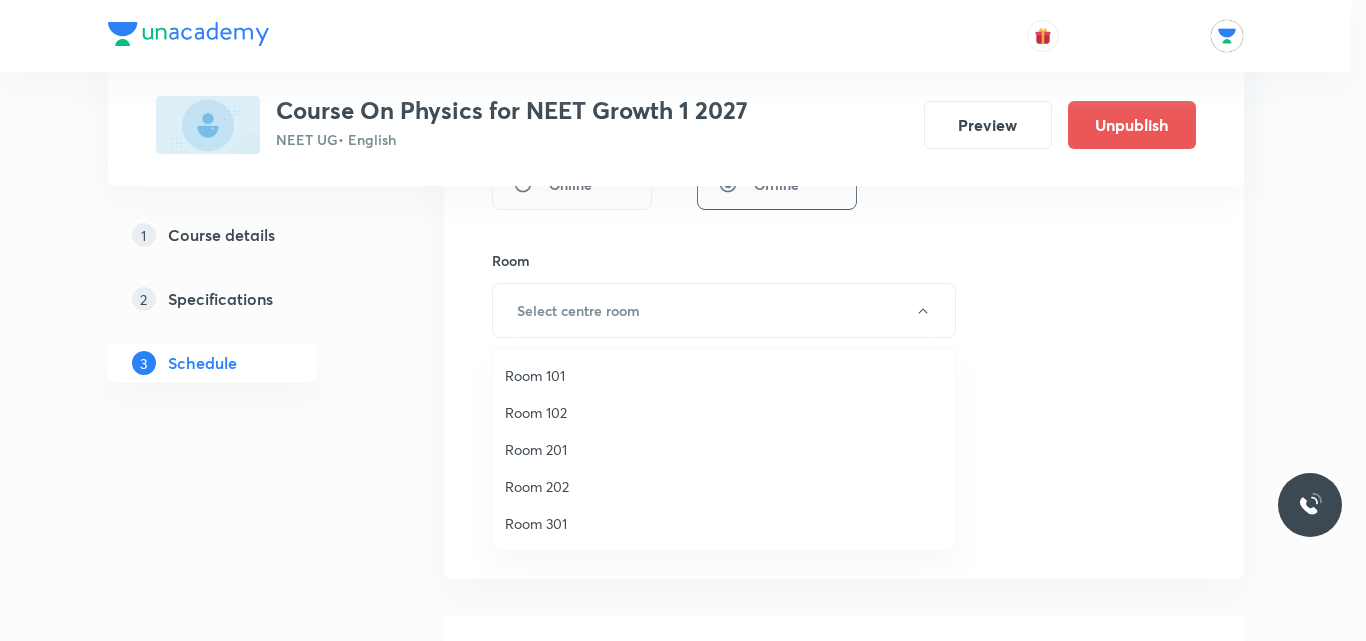click on "Room 202" at bounding box center (724, 486) 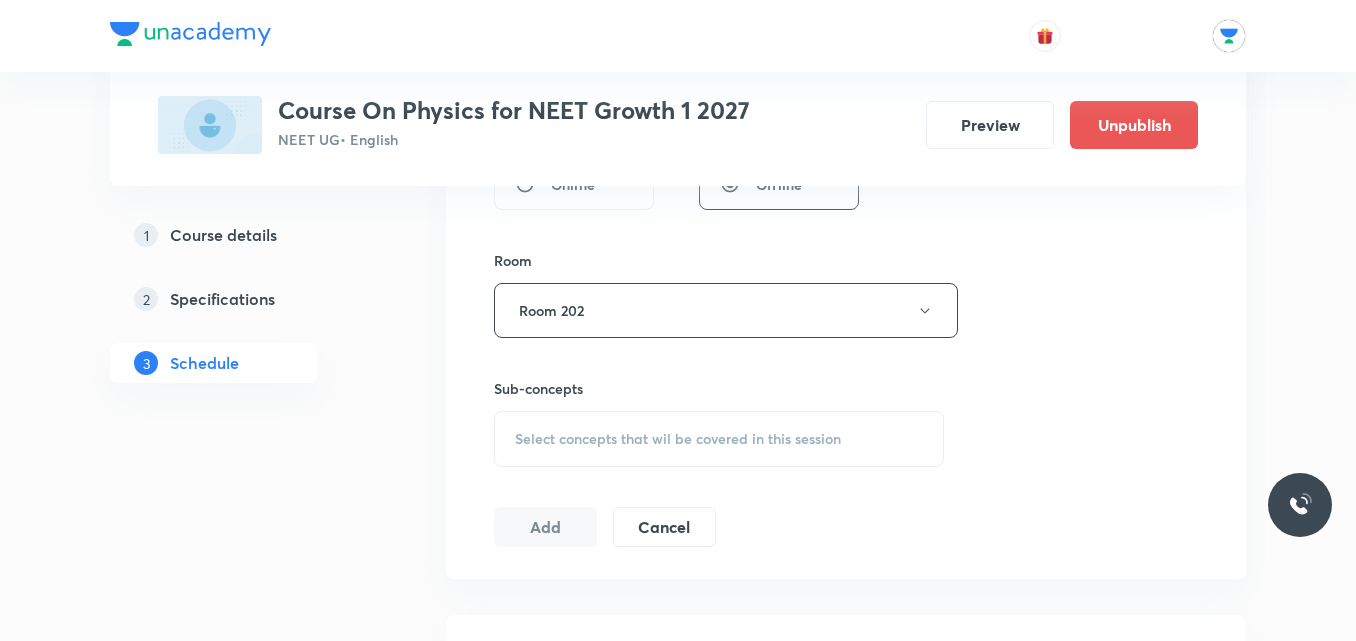 click on "Session  3 Live class Session title 13/99 MOTION IN 1 D ​ Schedule for Aug 5, 2025, 2:30 PM ​ Duration (in minutes) 75 ​ Educator Rajan Naman   Session type Online Offline Room Room 202 Sub-concepts Select concepts that wil be covered in this session Add Cancel" at bounding box center (846, 13) 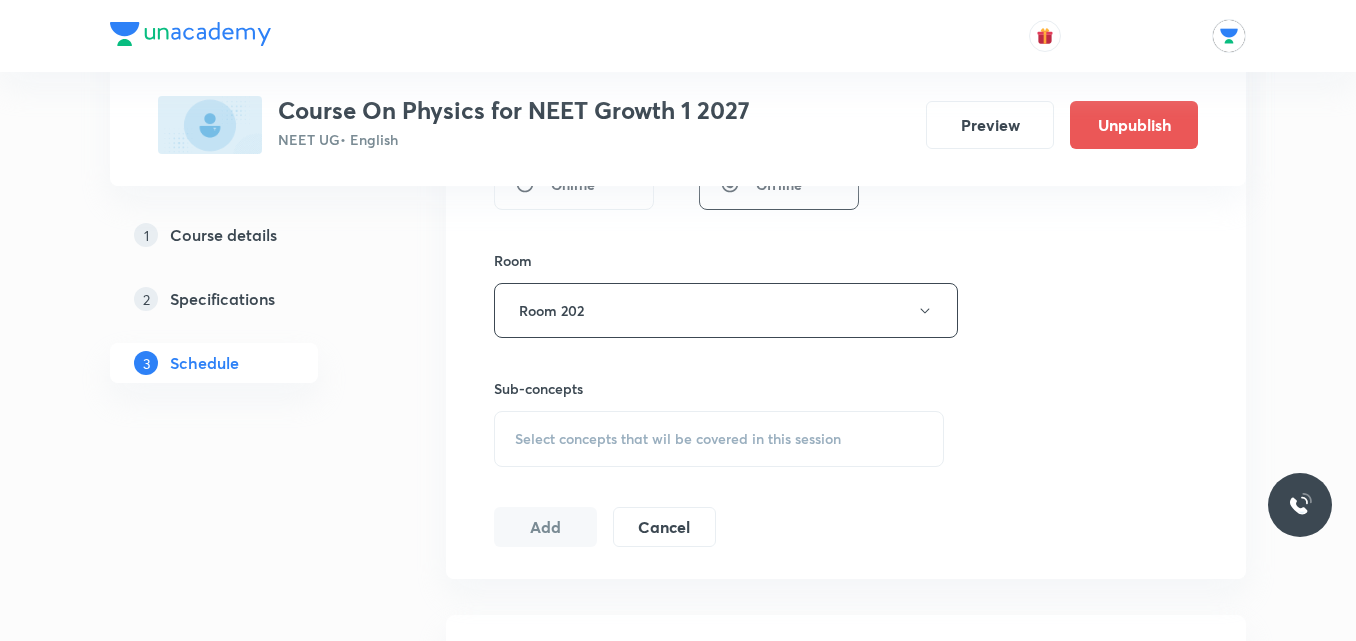 click on "Select concepts that wil be covered in this session" at bounding box center (678, 439) 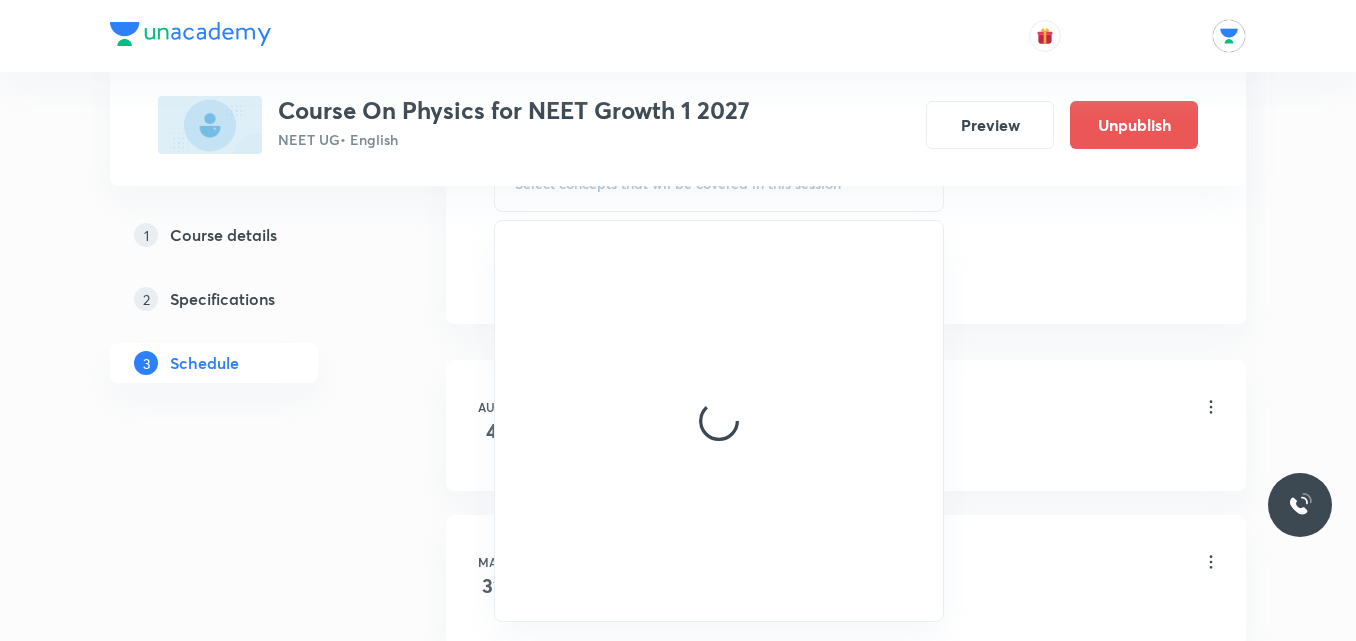 scroll, scrollTop: 1202, scrollLeft: 0, axis: vertical 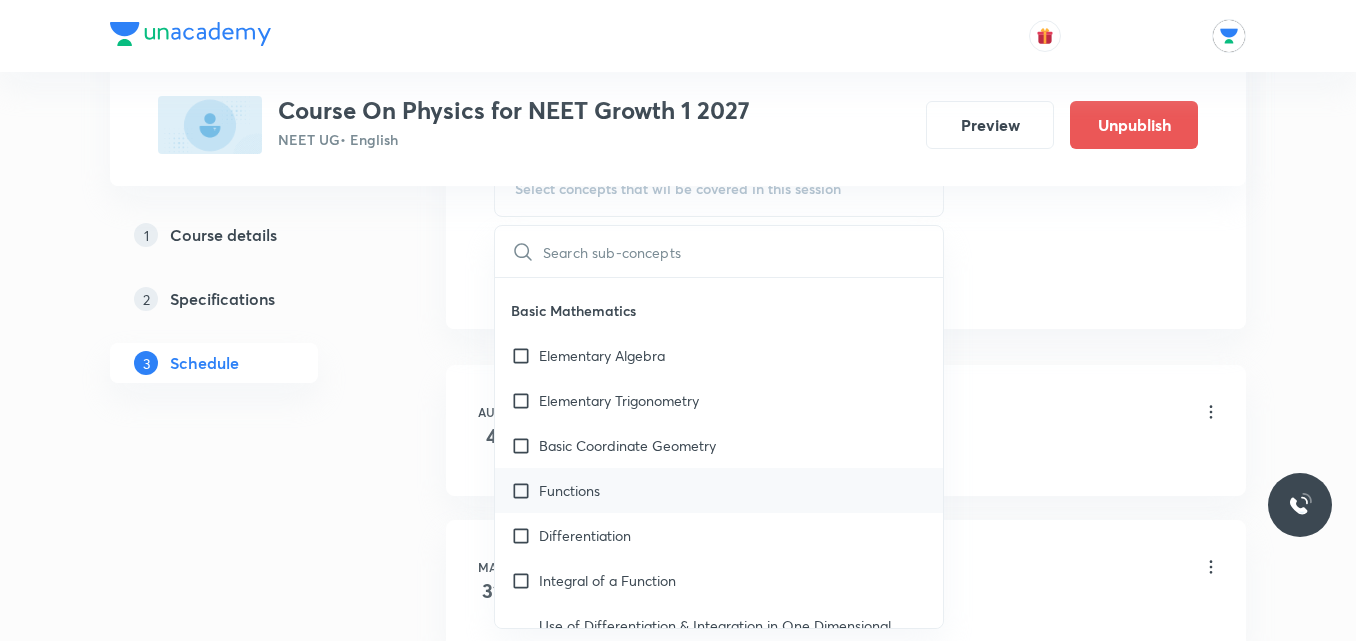 click on "Functions" at bounding box center [719, 490] 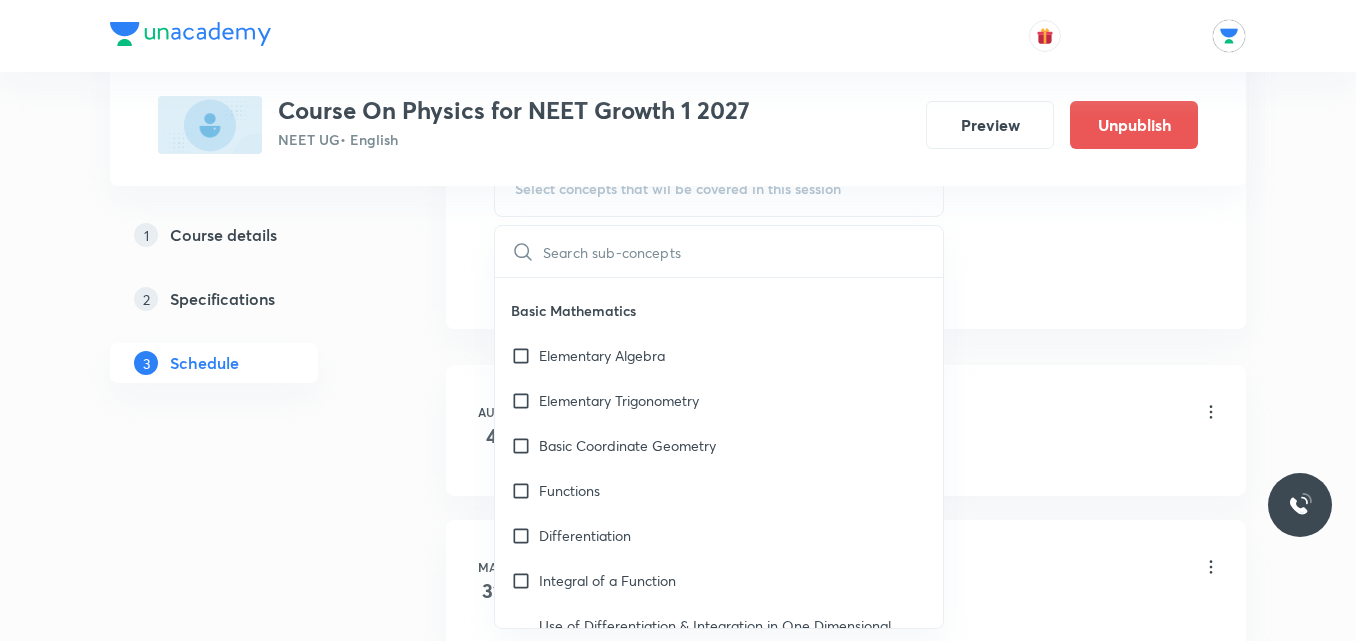 checkbox on "true" 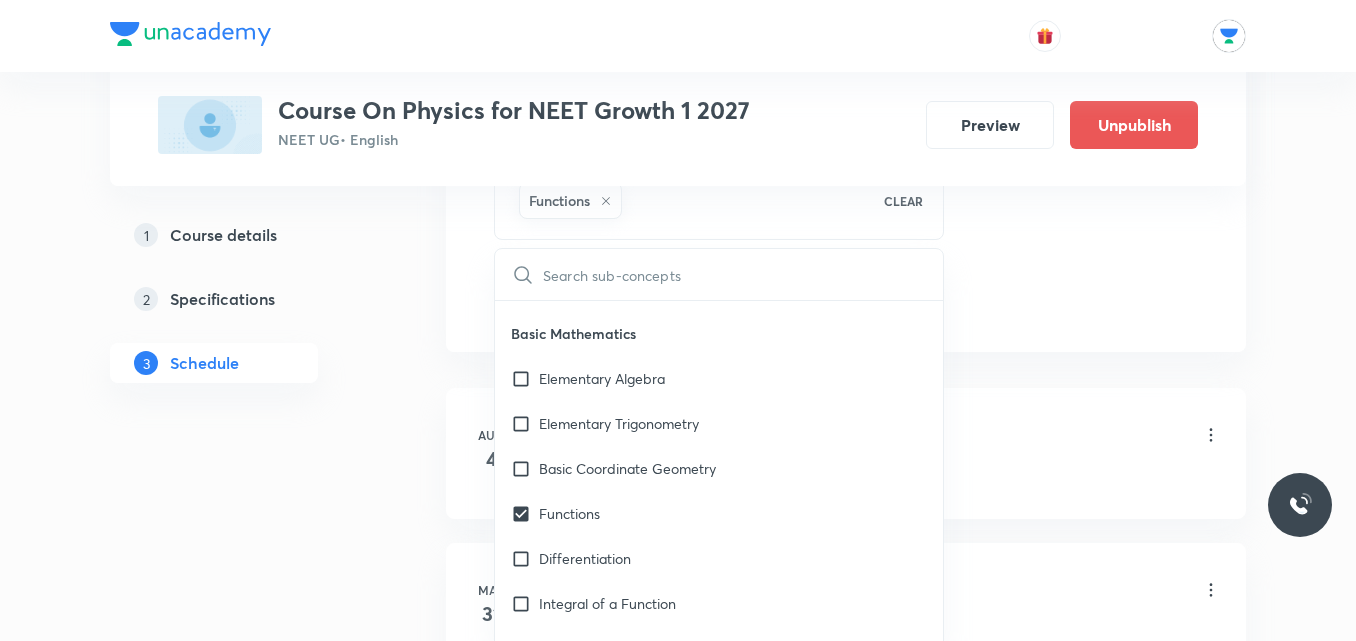 click on "1 Course details 2 Specifications 3 Schedule" at bounding box center [246, -19] 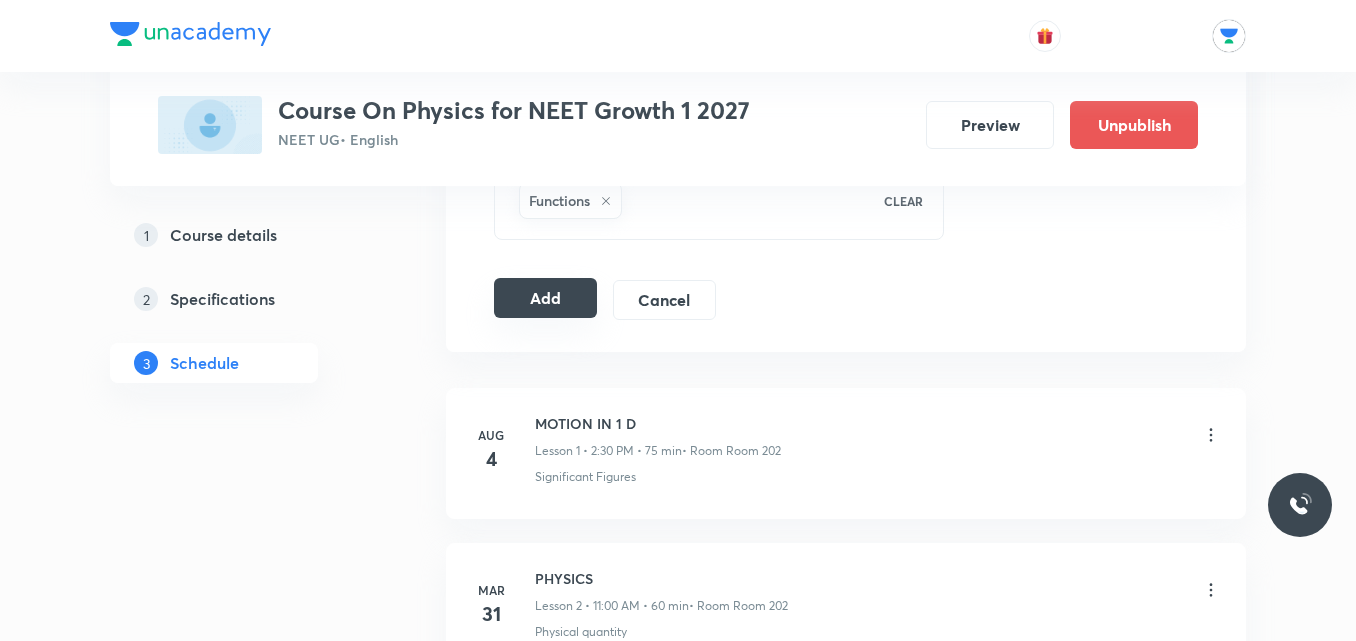 click on "Add" at bounding box center (545, 298) 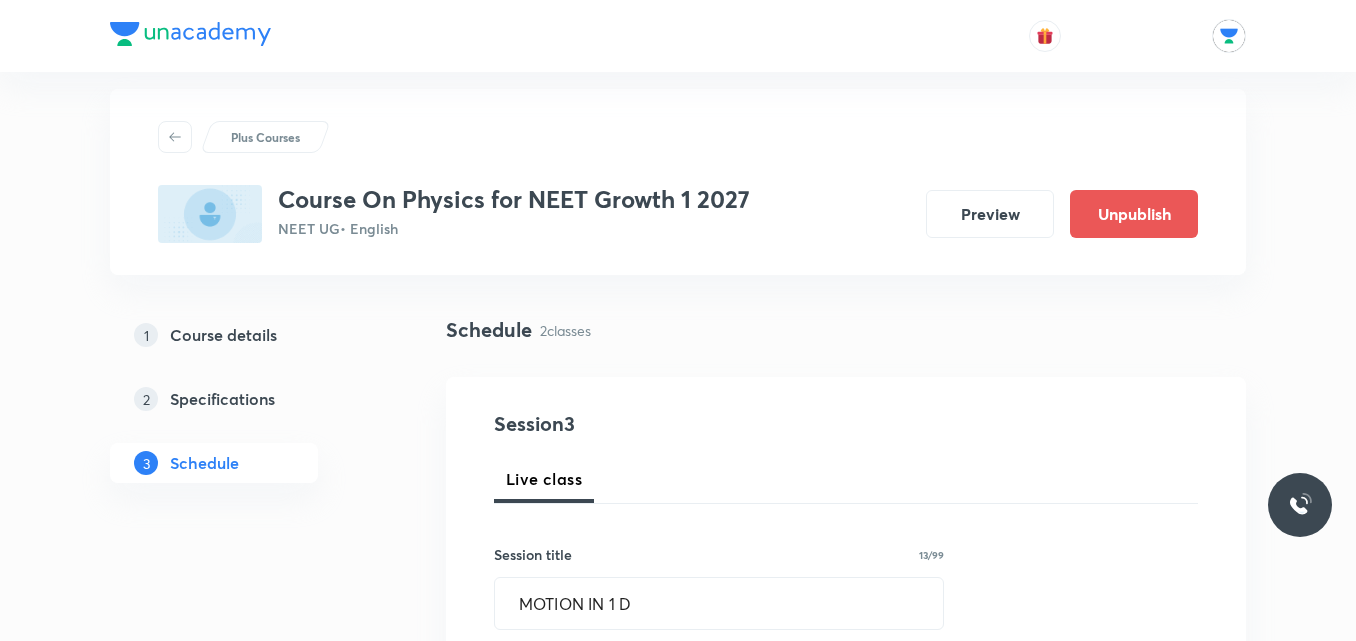 scroll, scrollTop: 0, scrollLeft: 0, axis: both 